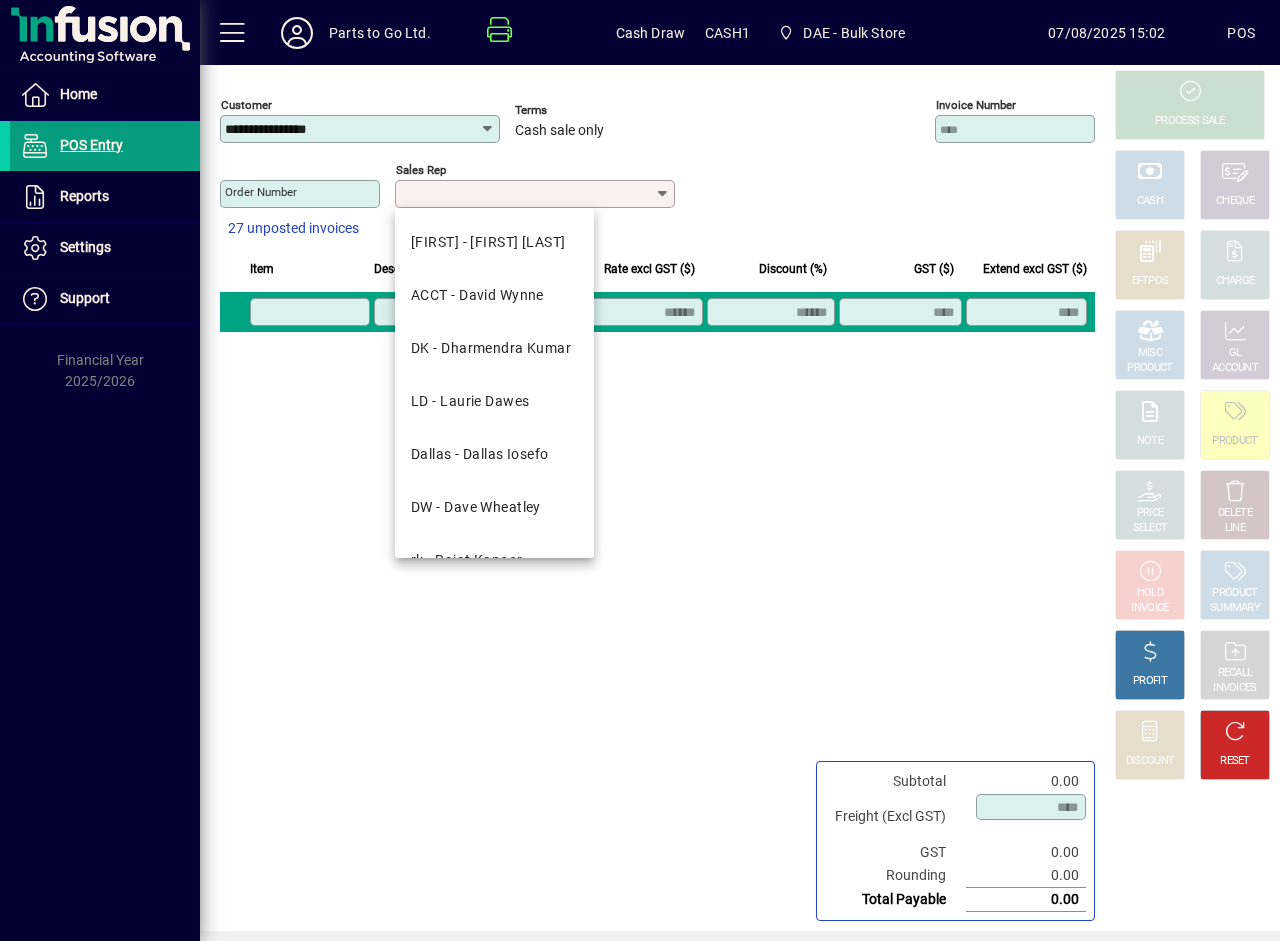 scroll, scrollTop: 0, scrollLeft: 0, axis: both 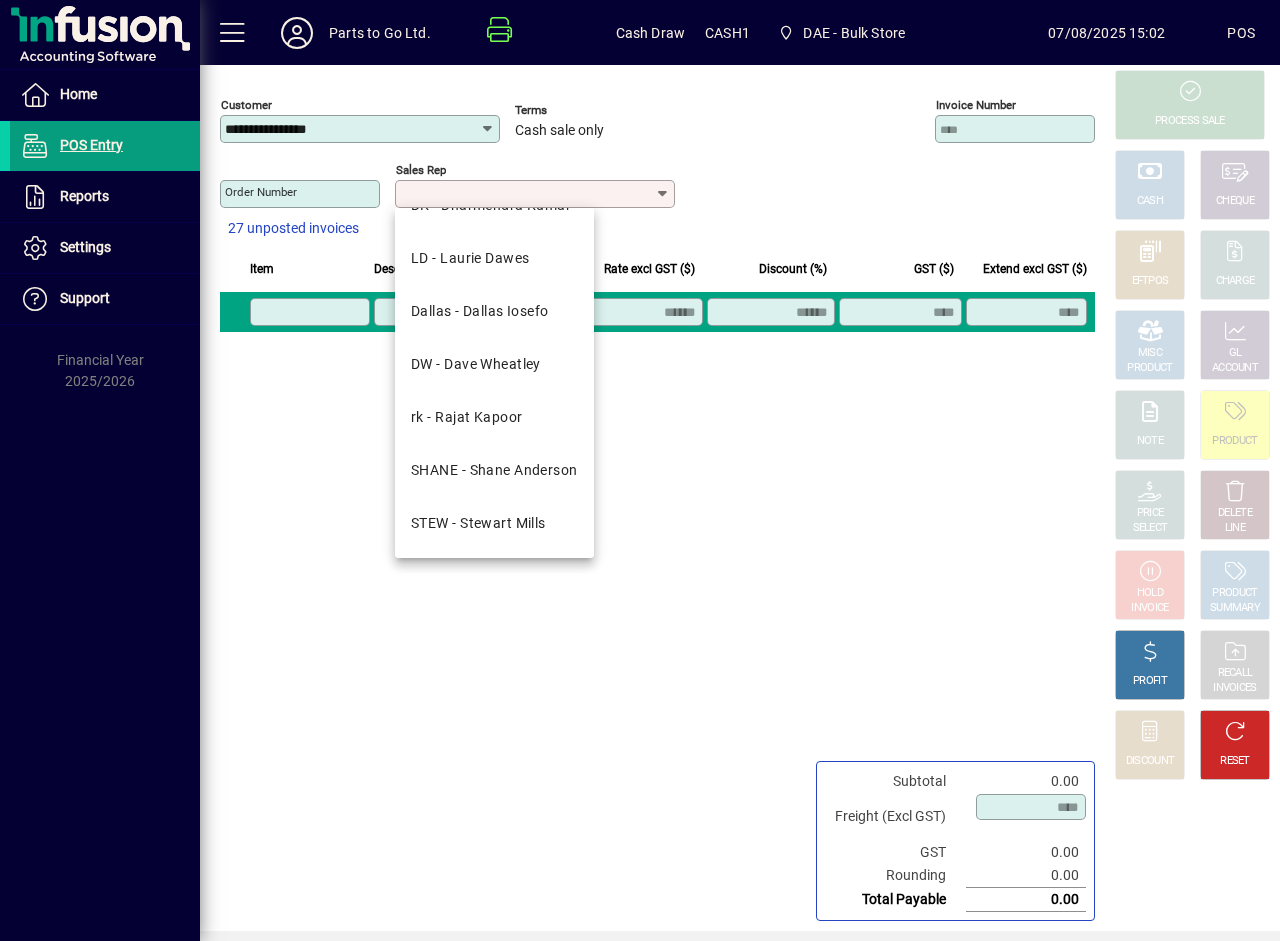 click 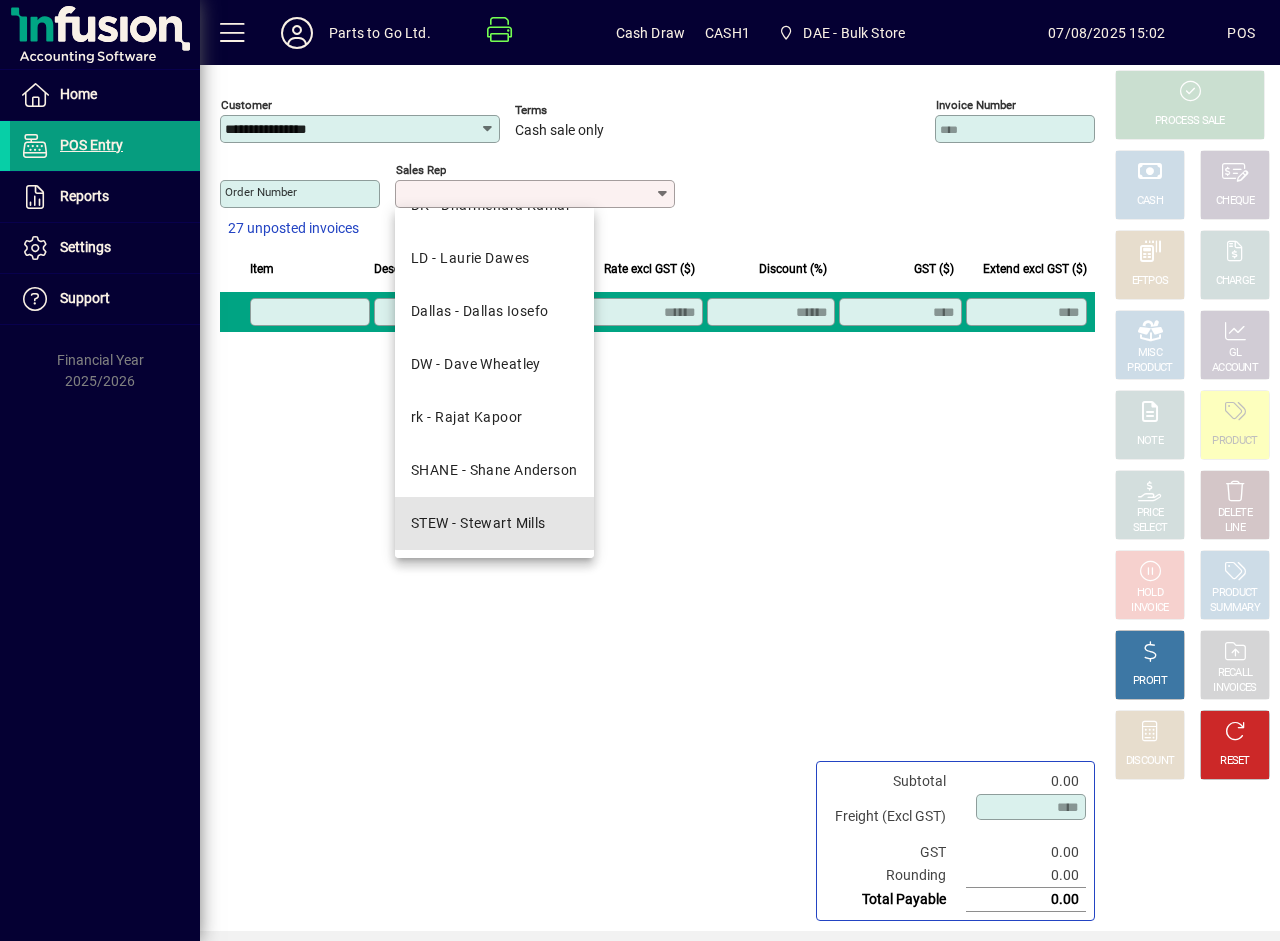 click on "STEW - Stewart Mills" at bounding box center (494, 523) 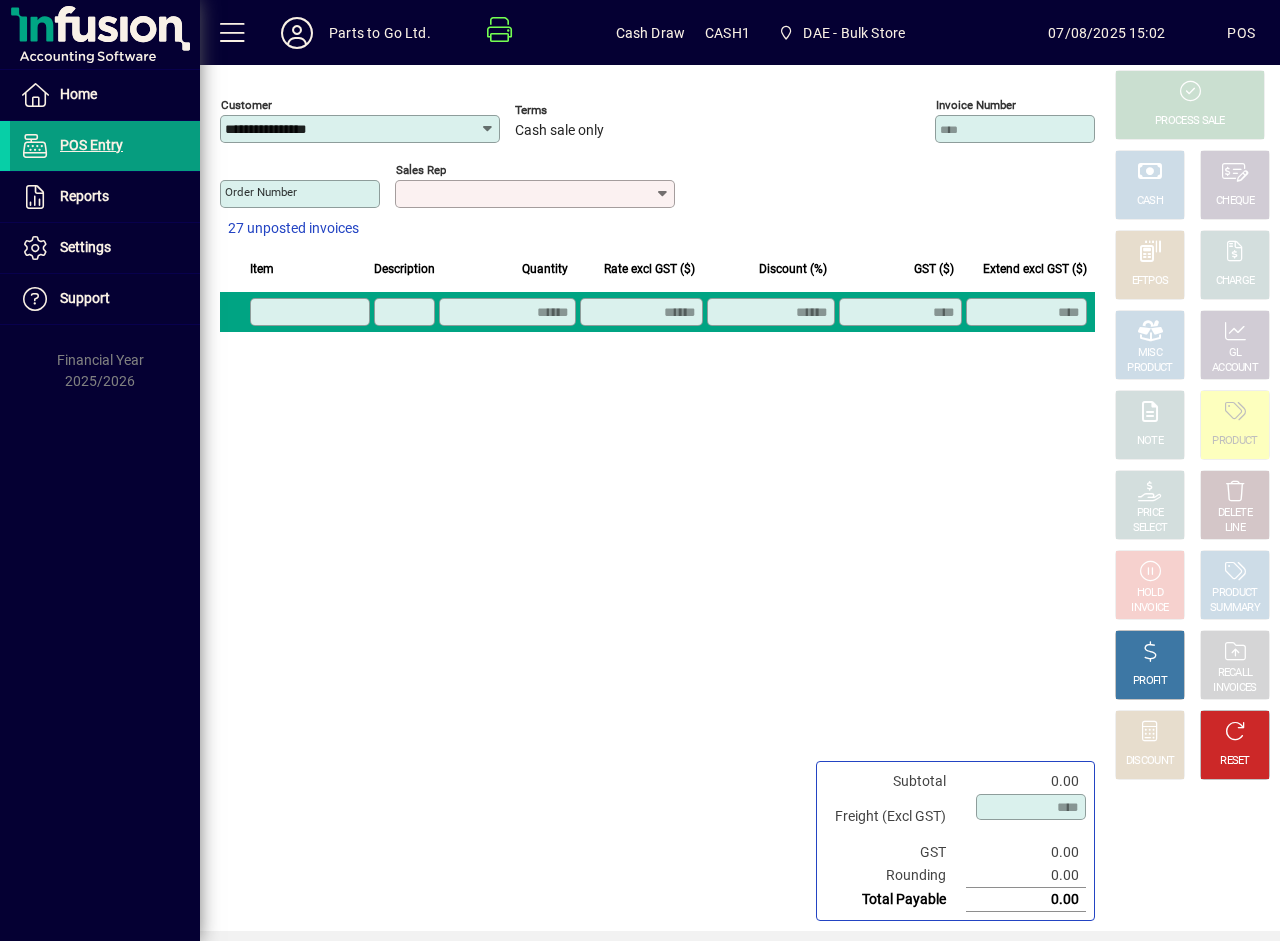 type on "**********" 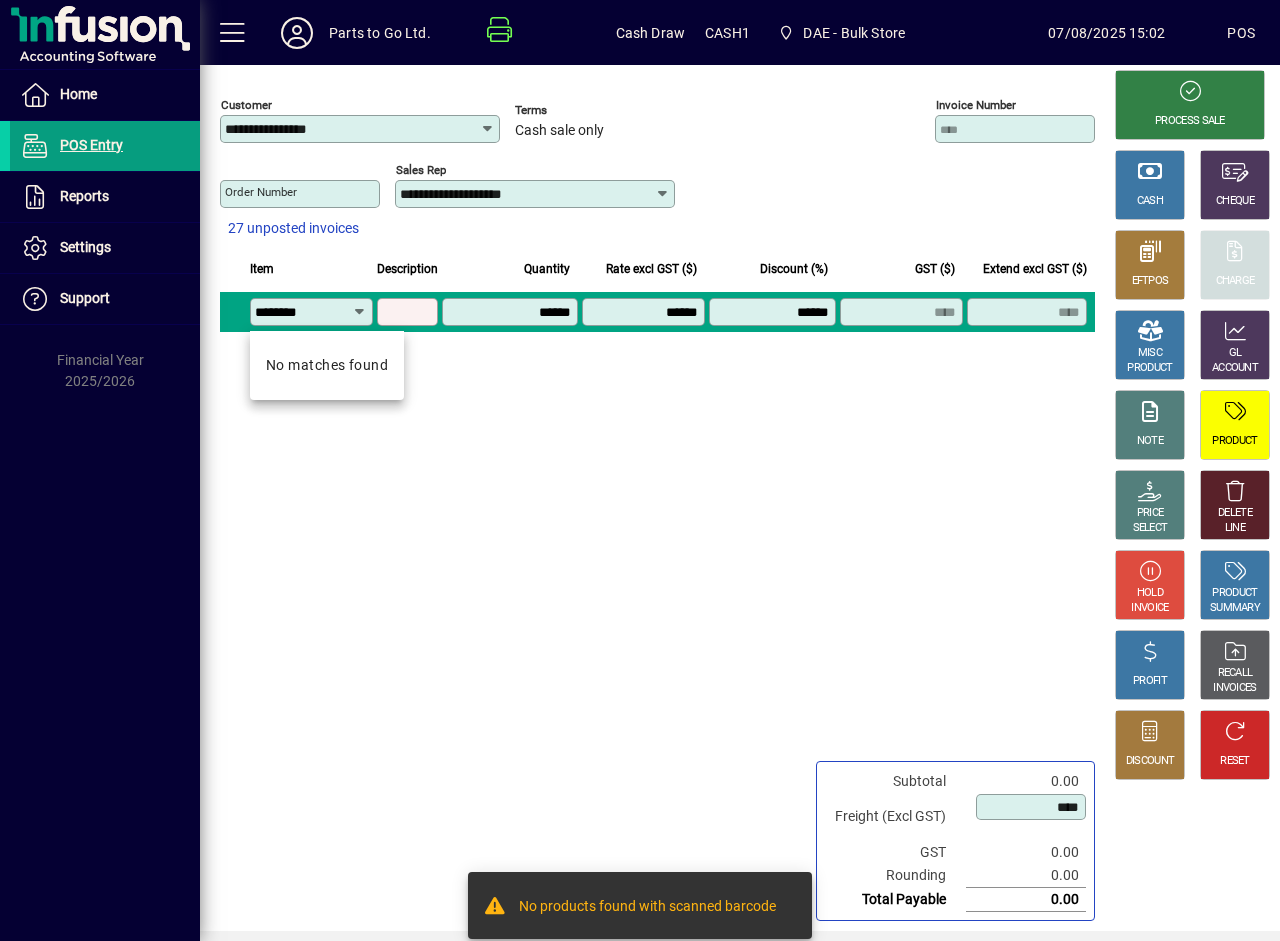 scroll, scrollTop: 0, scrollLeft: 0, axis: both 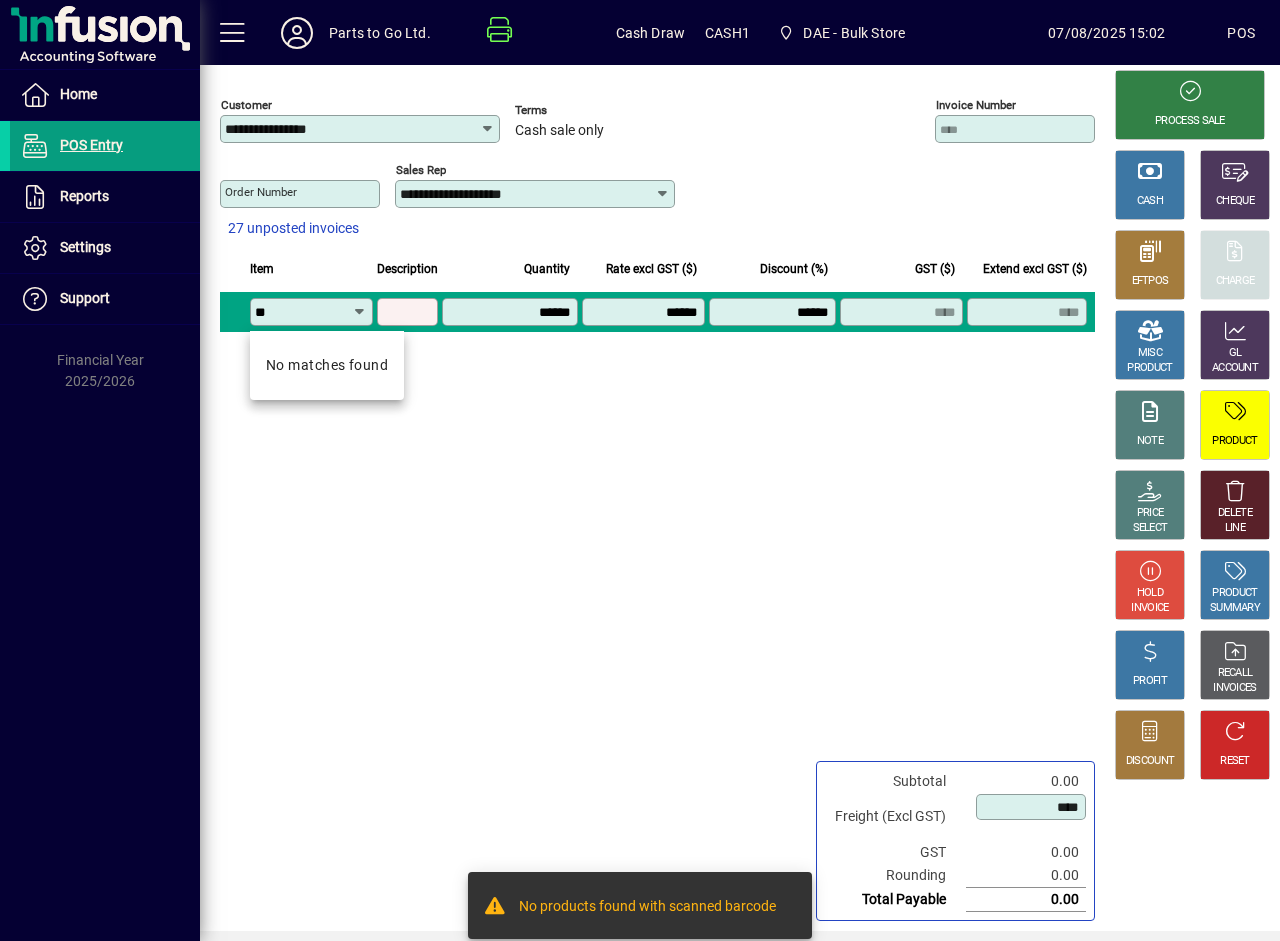 type on "*" 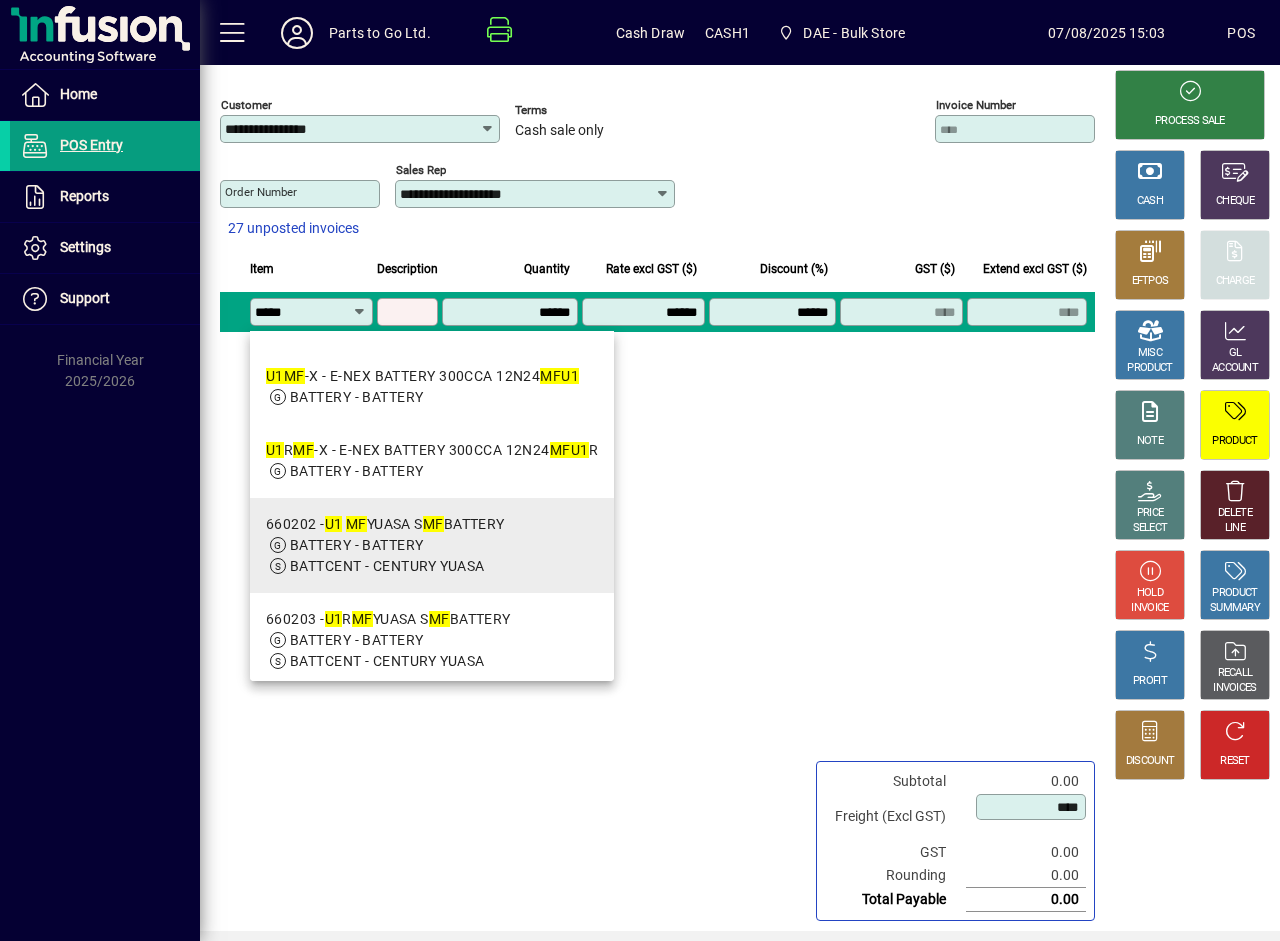 scroll, scrollTop: 342, scrollLeft: 0, axis: vertical 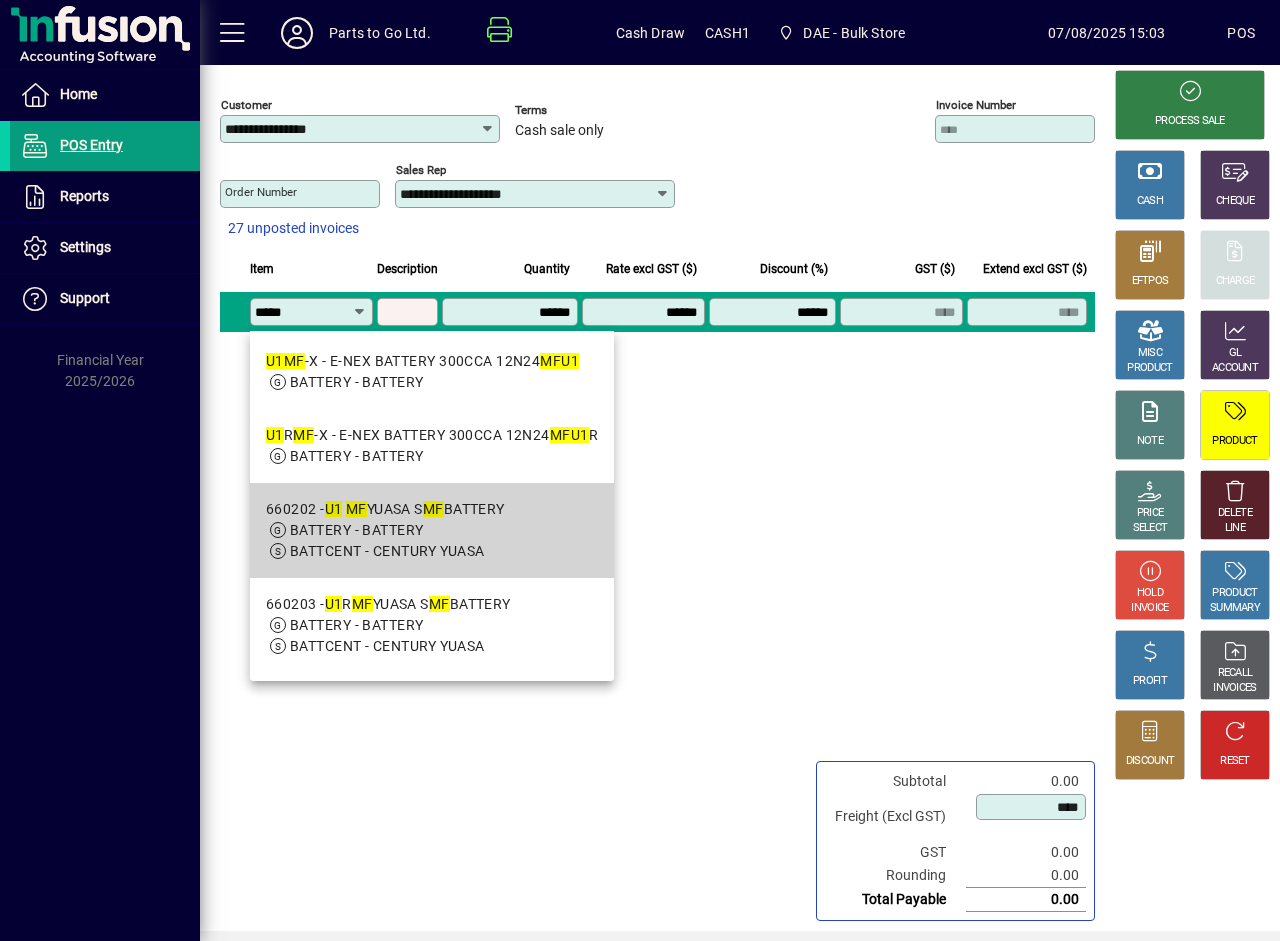 click on "BATTCENT - CENTURY YUASA" at bounding box center [387, 551] 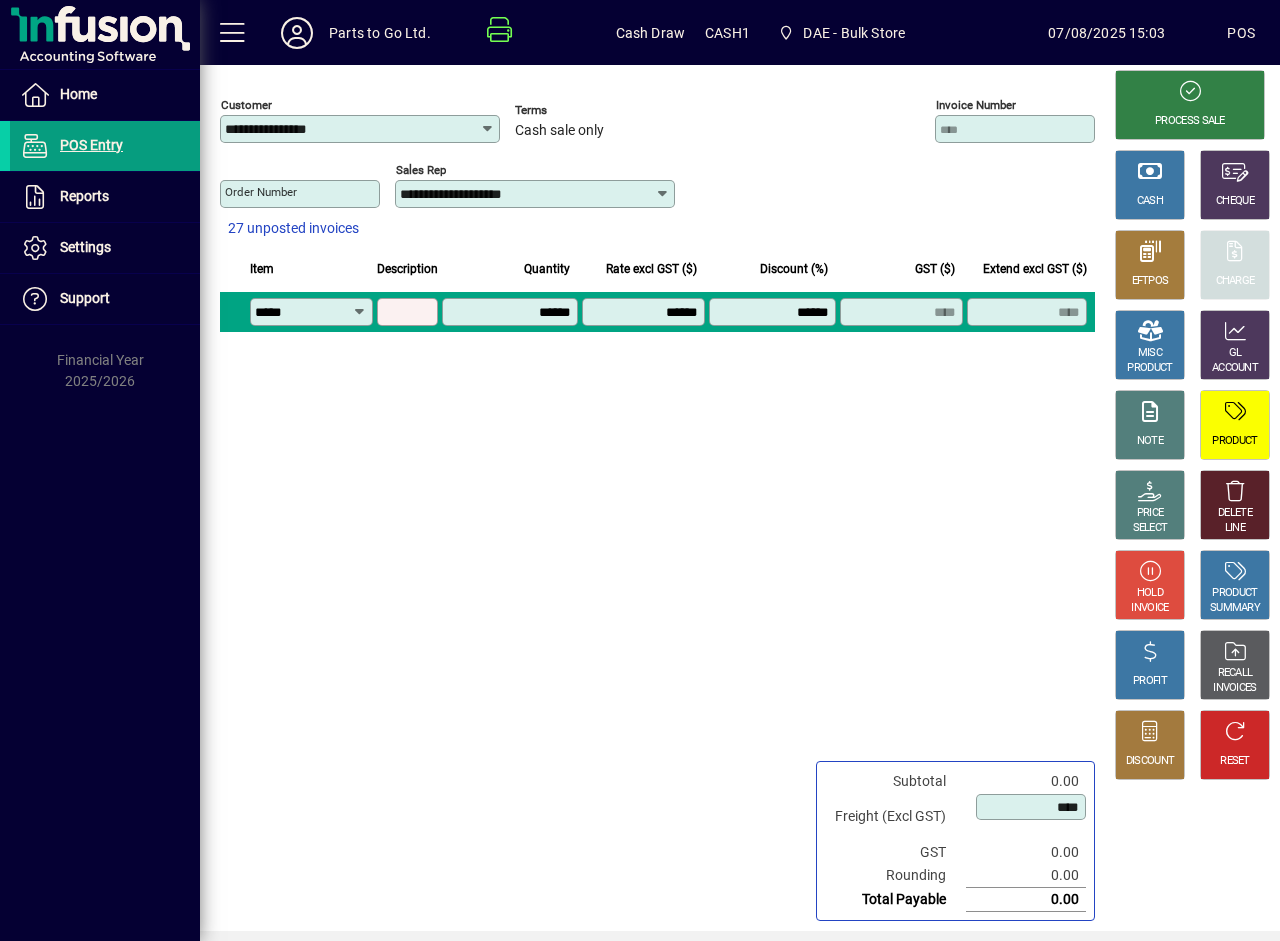 type on "******" 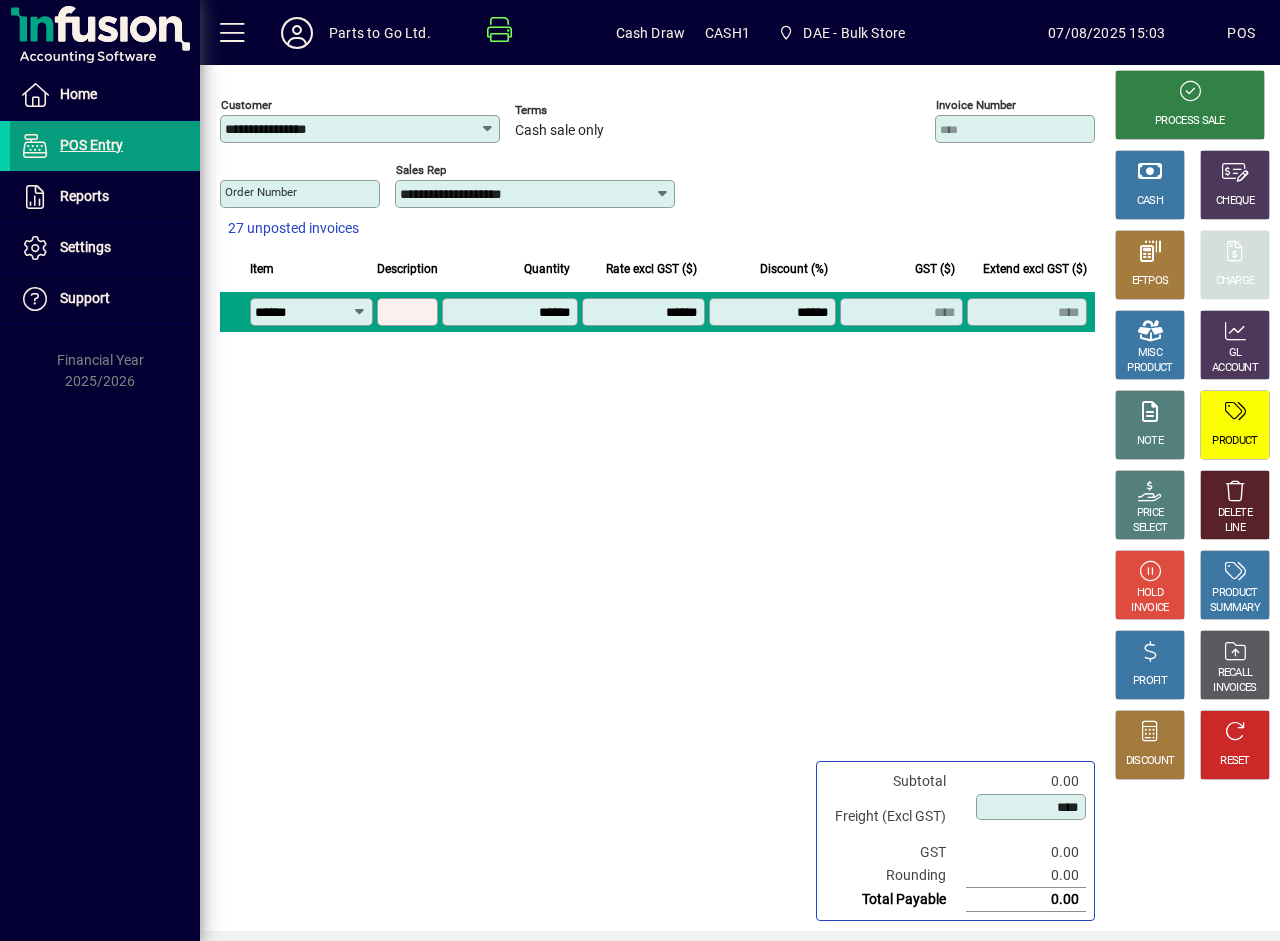type on "**********" 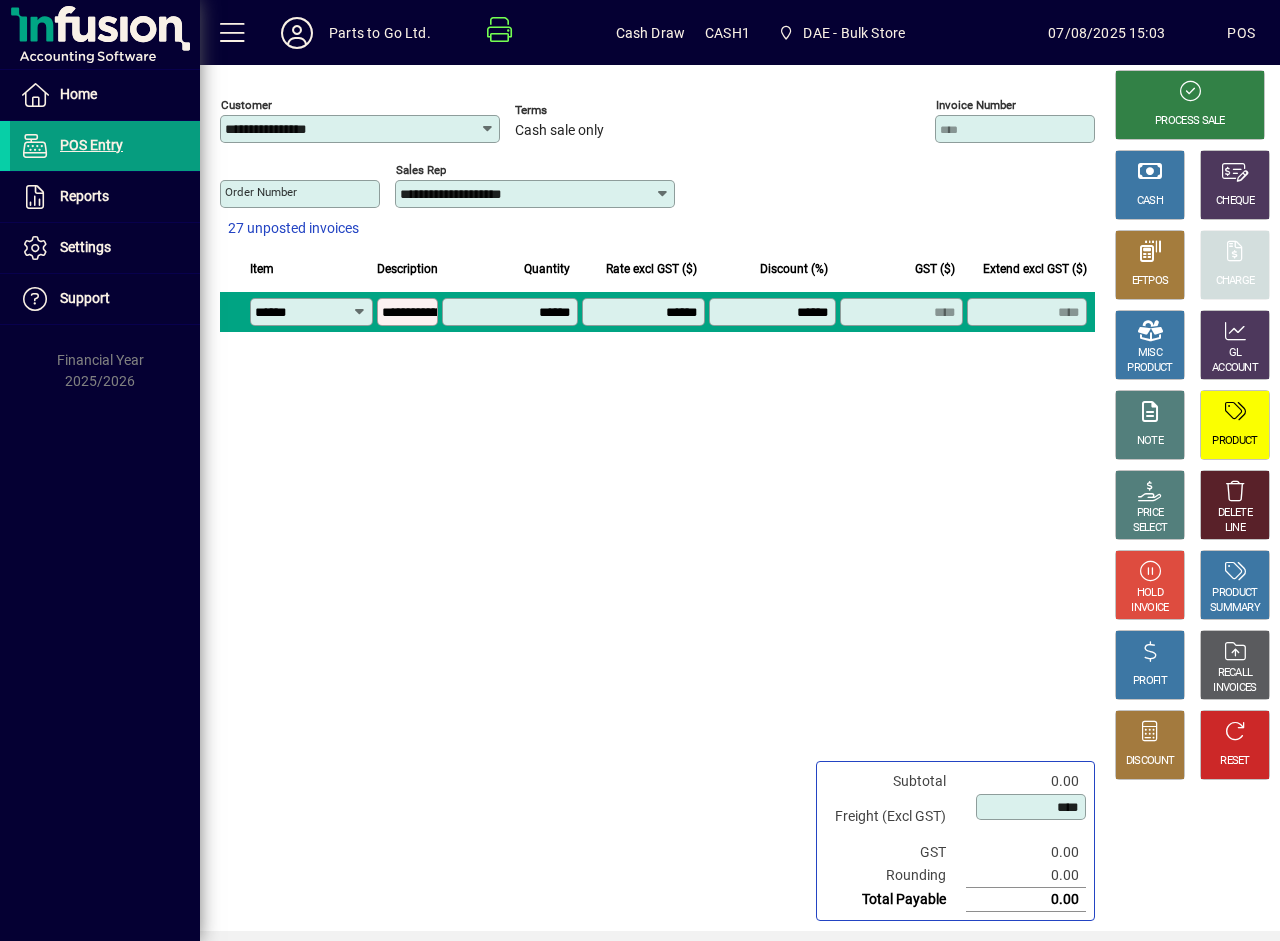 type on "********" 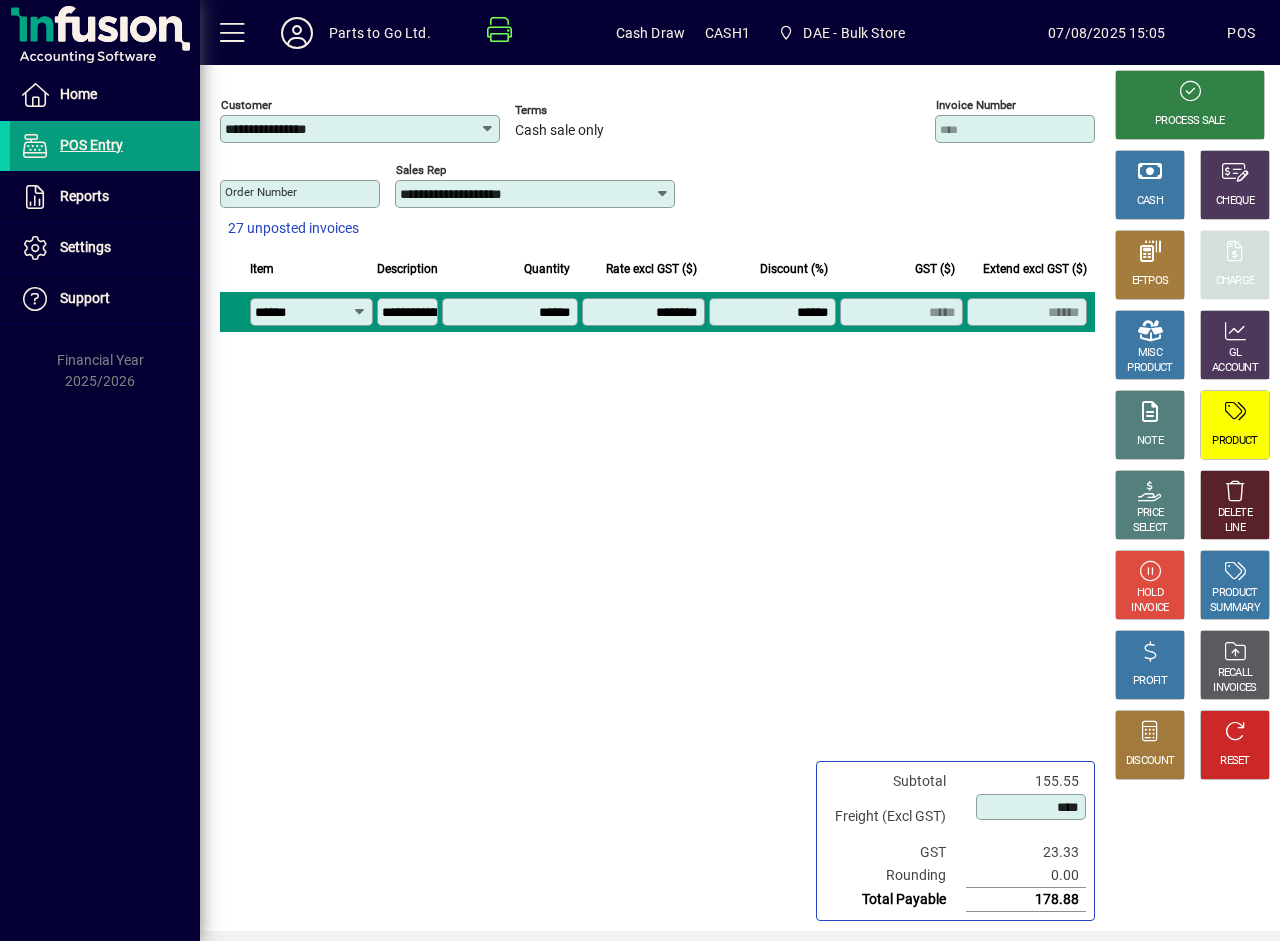 click on "******" at bounding box center (775, 312) 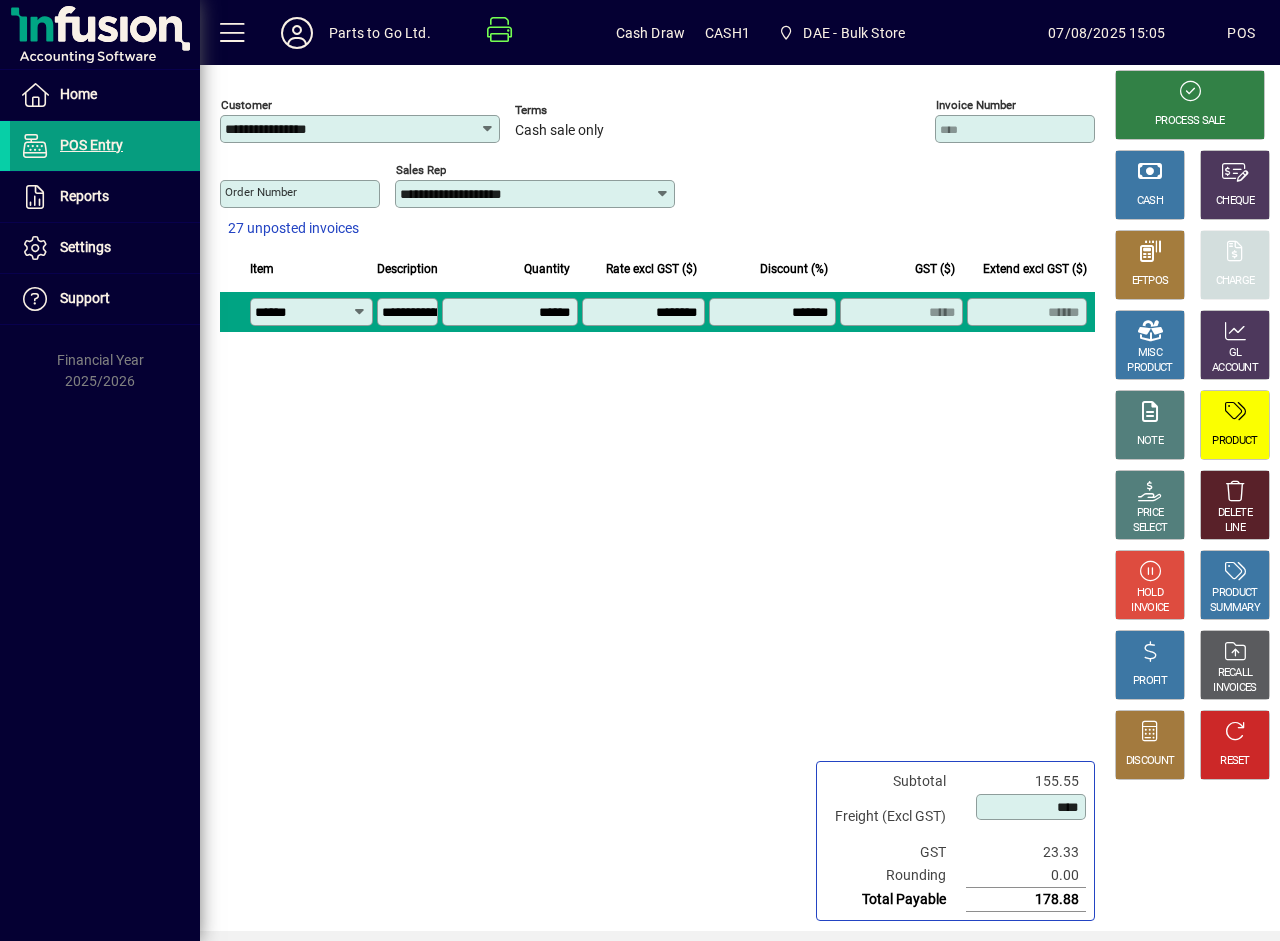 type on "*******" 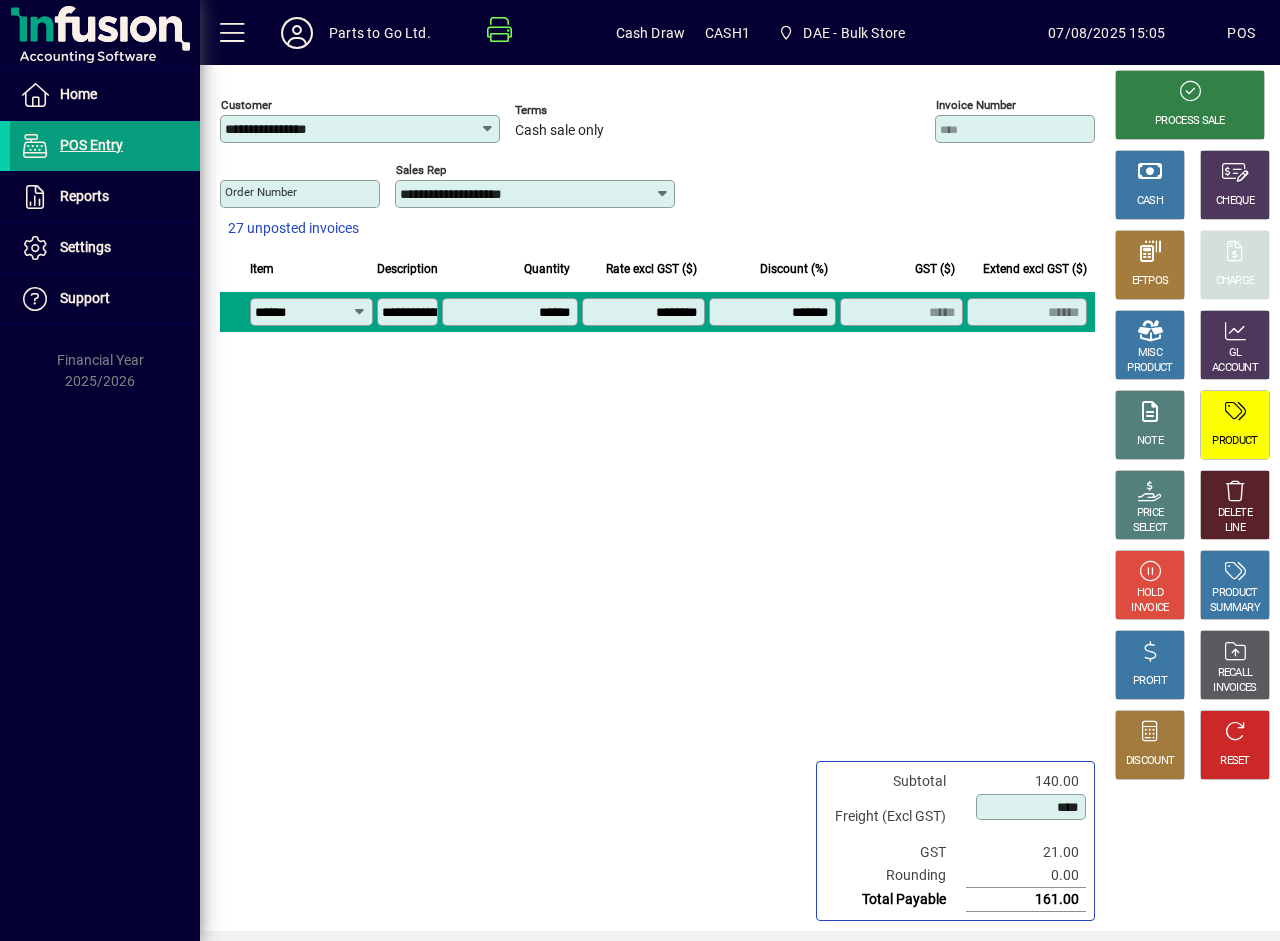 click on "**********" 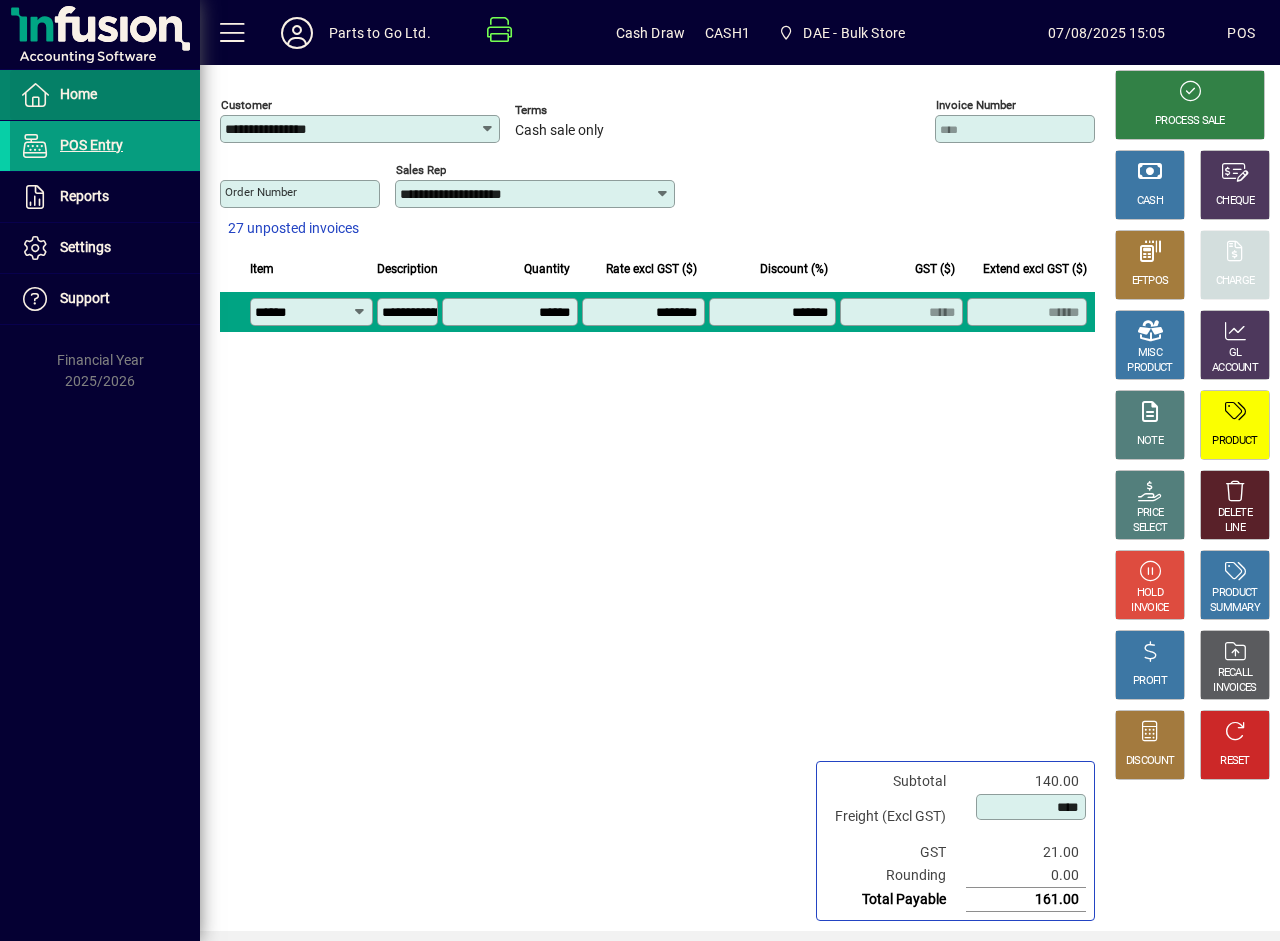 click on "Home" at bounding box center (78, 94) 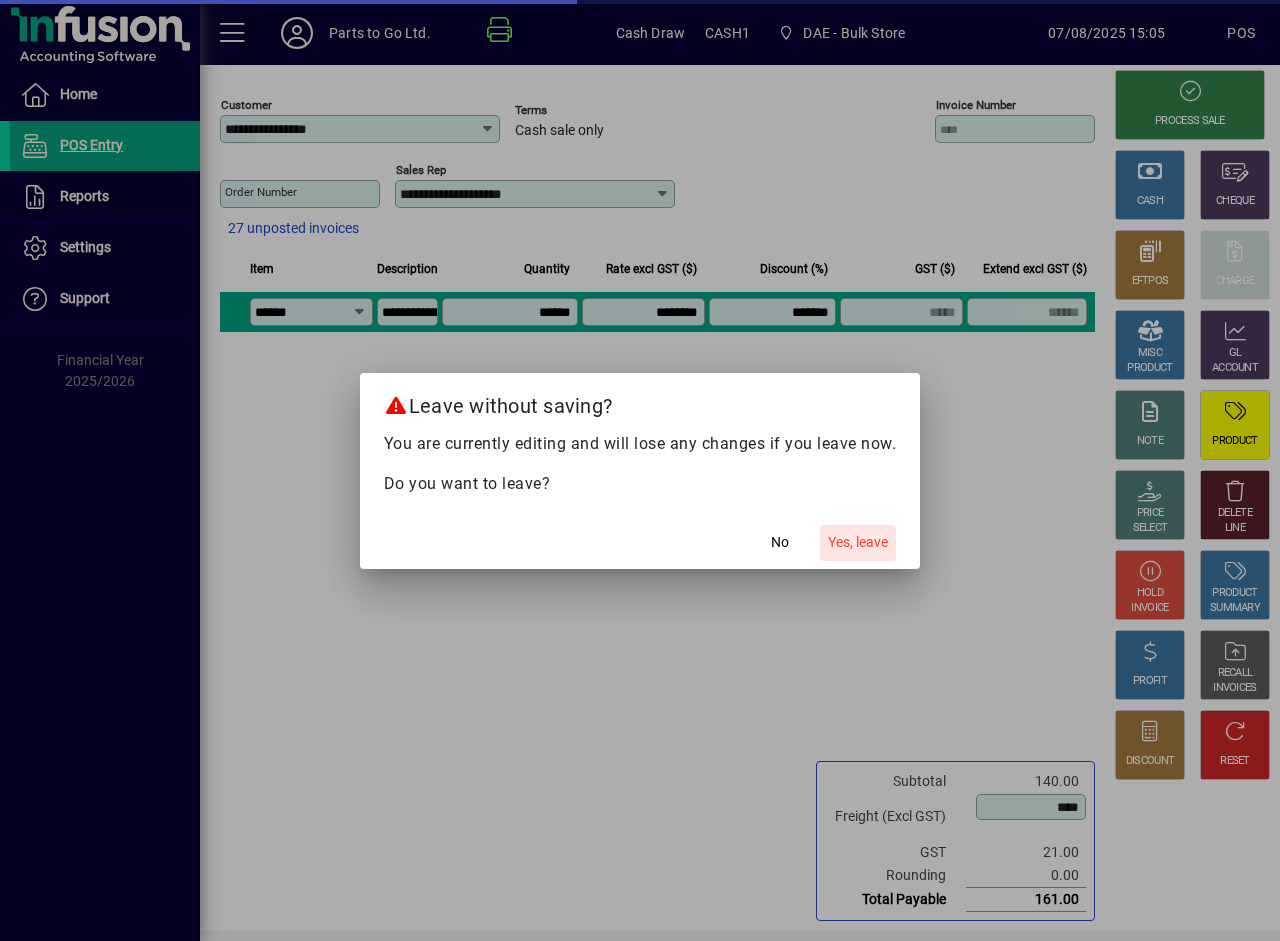 click on "Yes, leave" 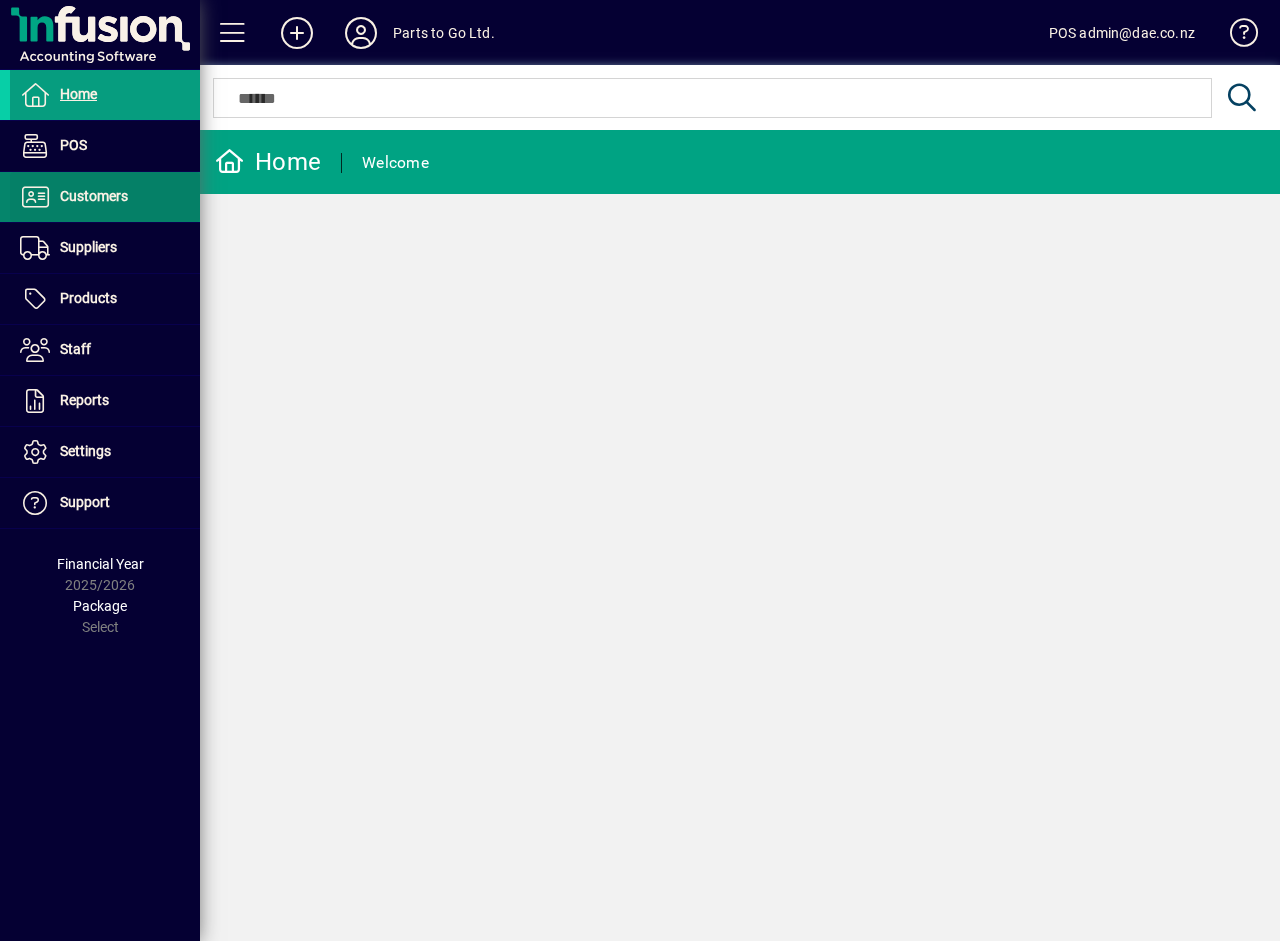 click on "Customers" at bounding box center (94, 196) 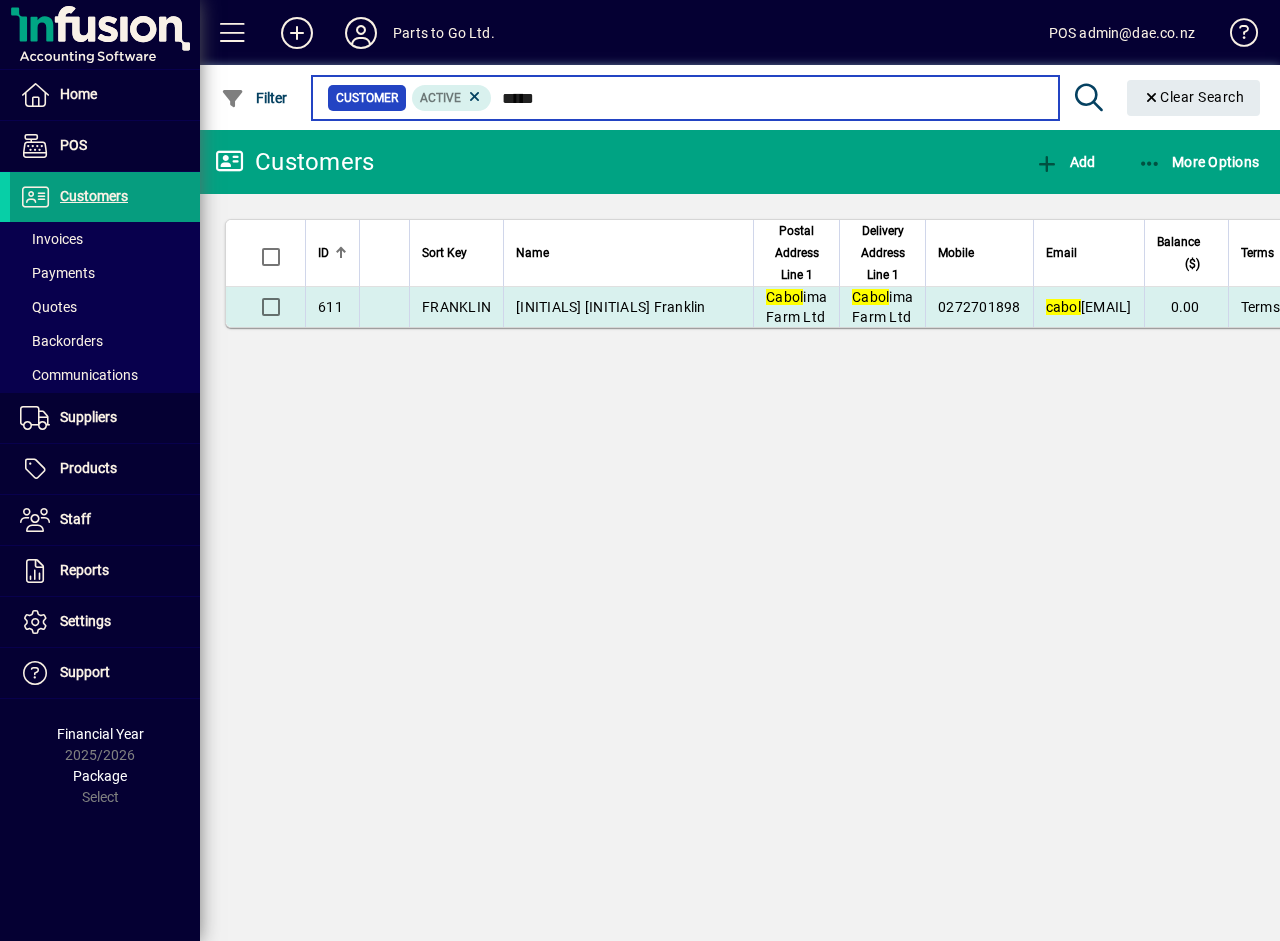 type on "*****" 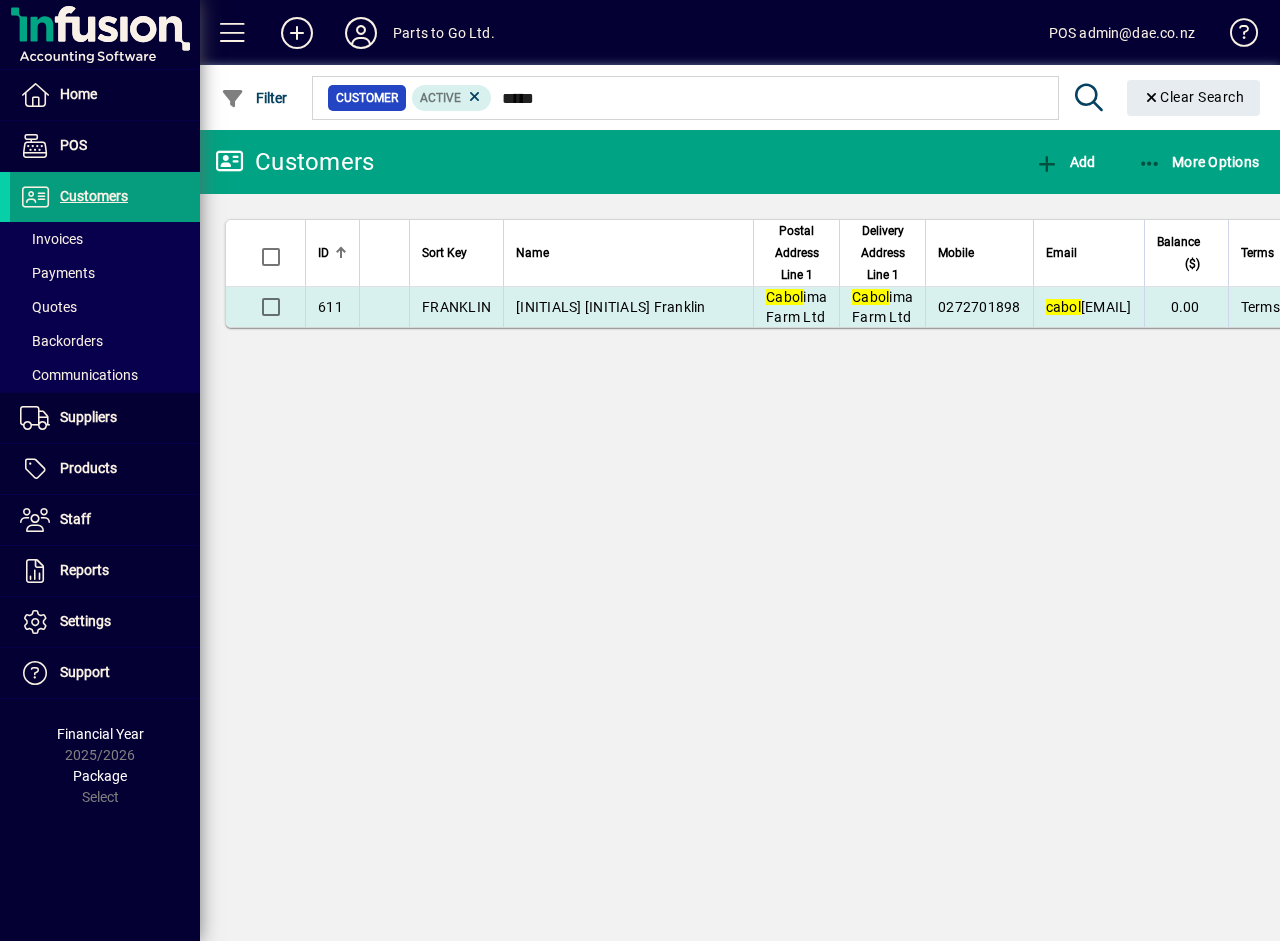 click on "[INITIALS] [INITIALS] Franklin" at bounding box center (611, 307) 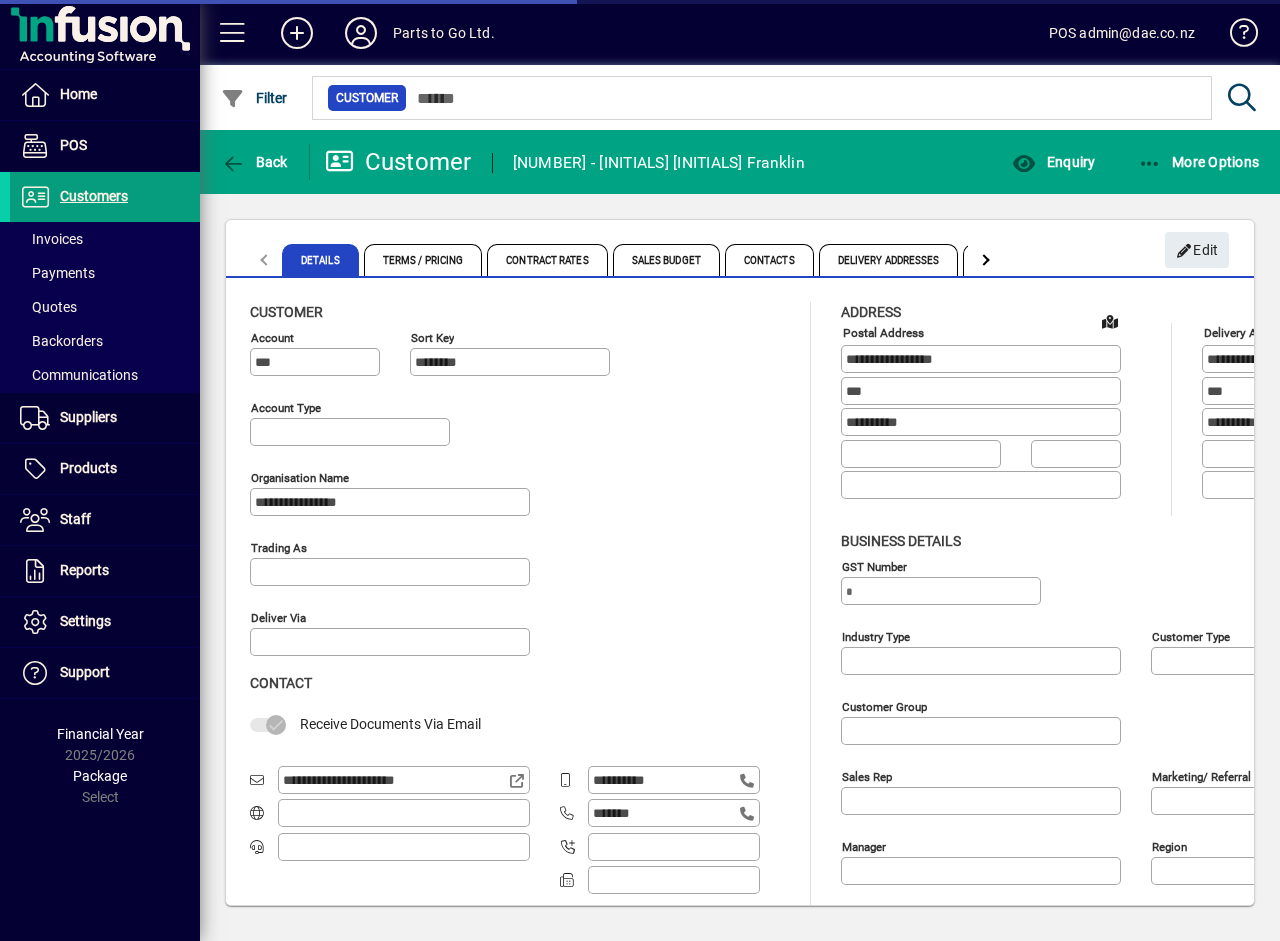 type on "**********" 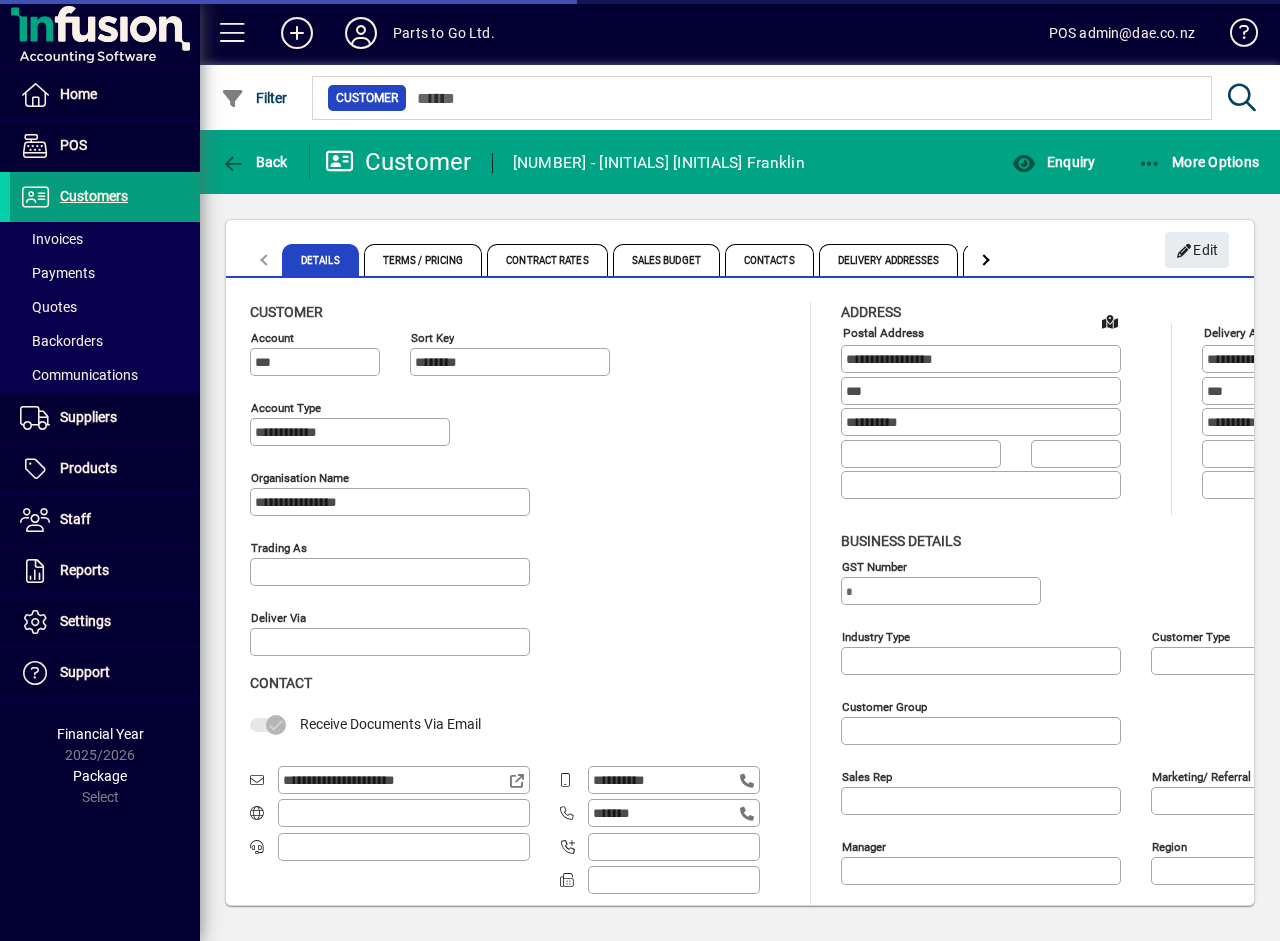 type on "**********" 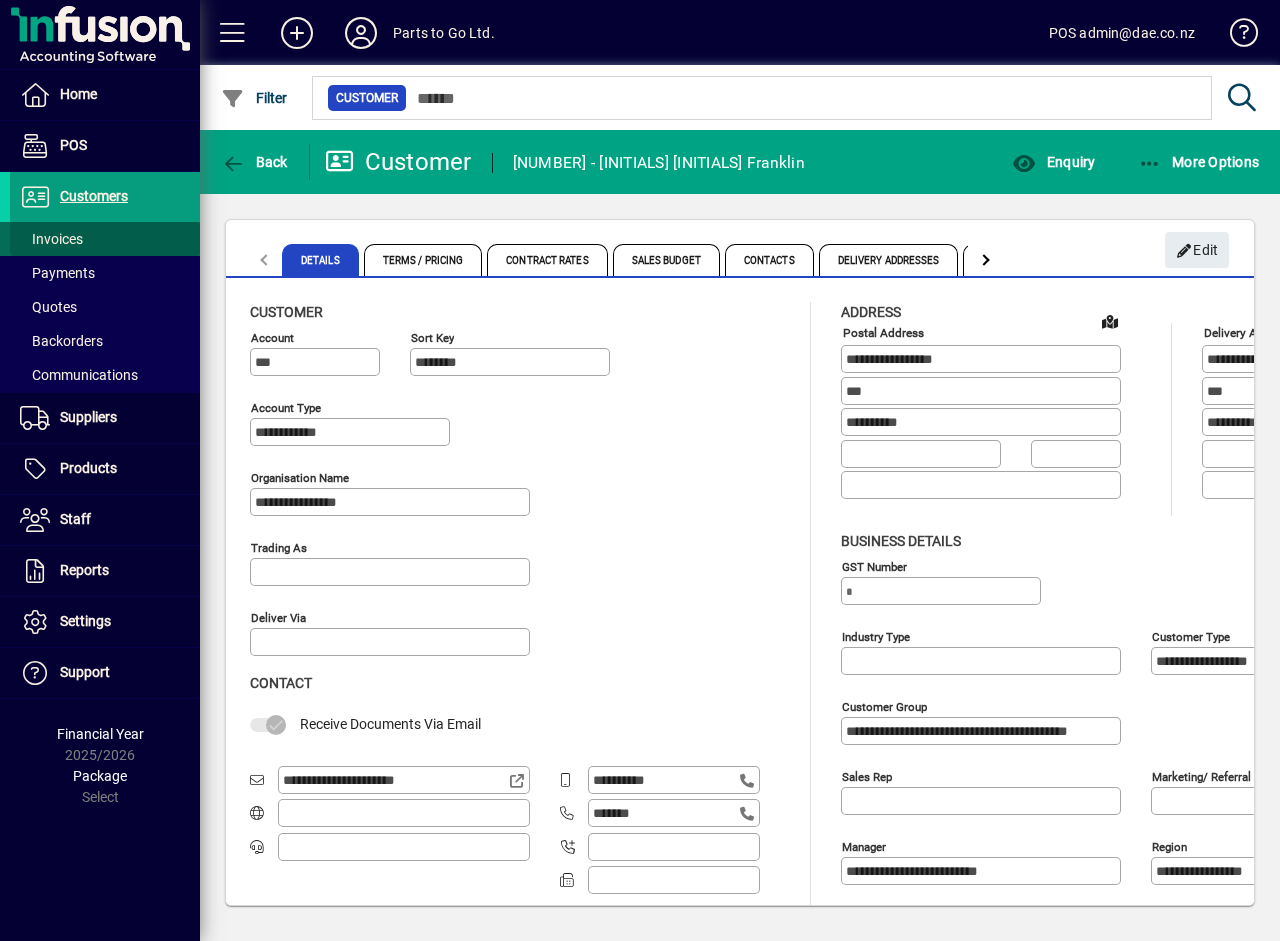 click at bounding box center (105, 239) 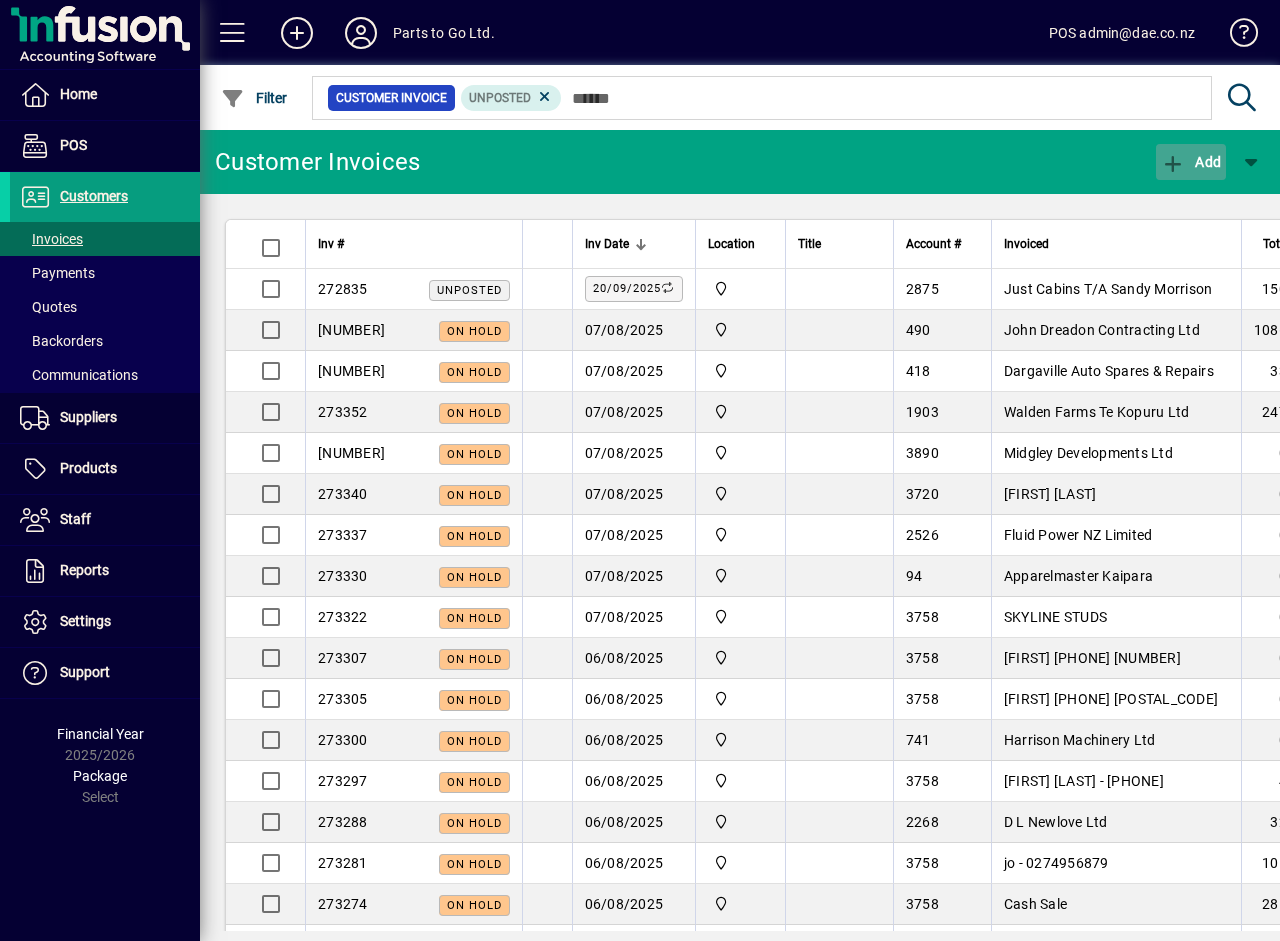 click 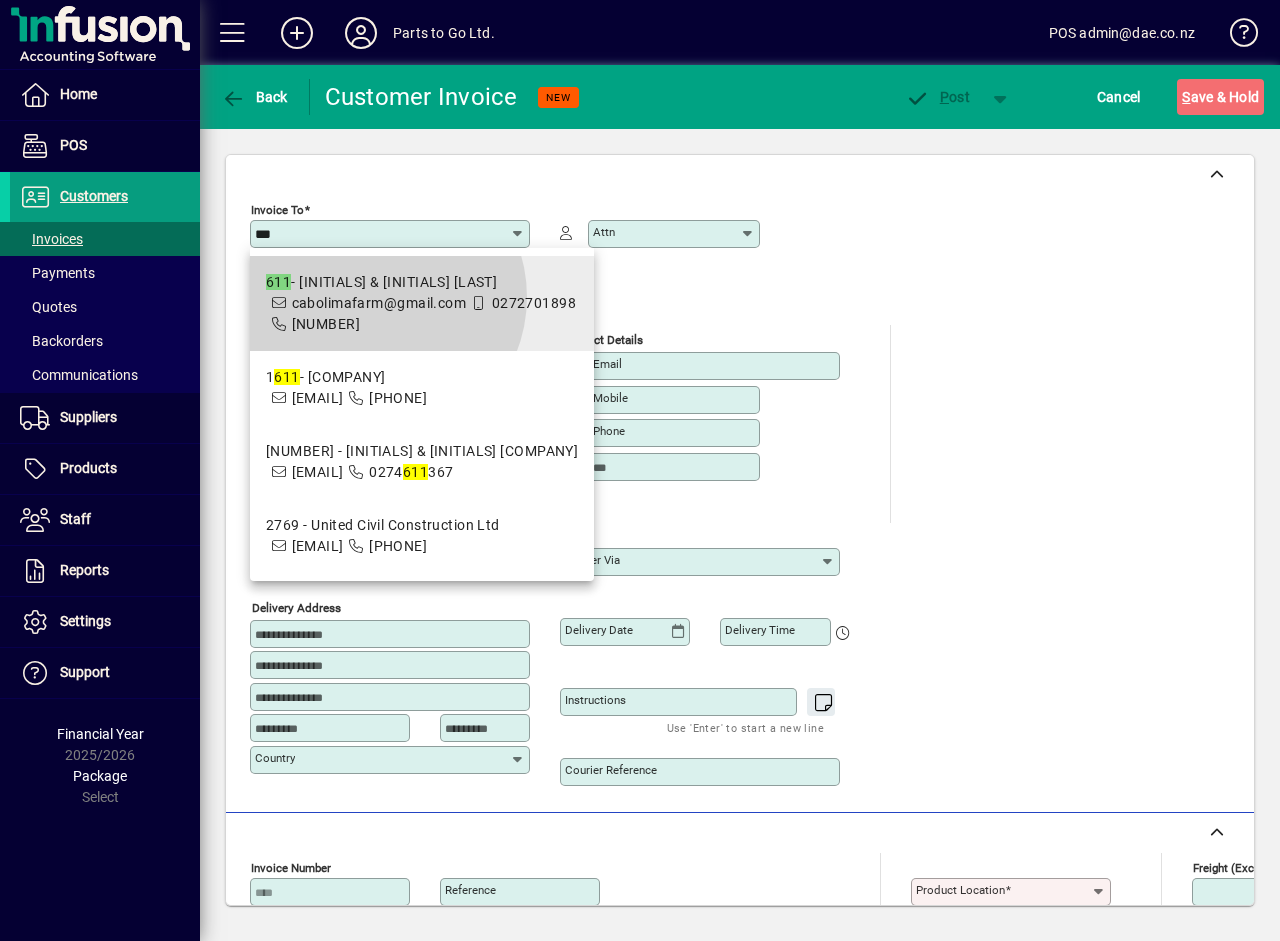 click on "cabolimafarm@gmail.com" at bounding box center [379, 303] 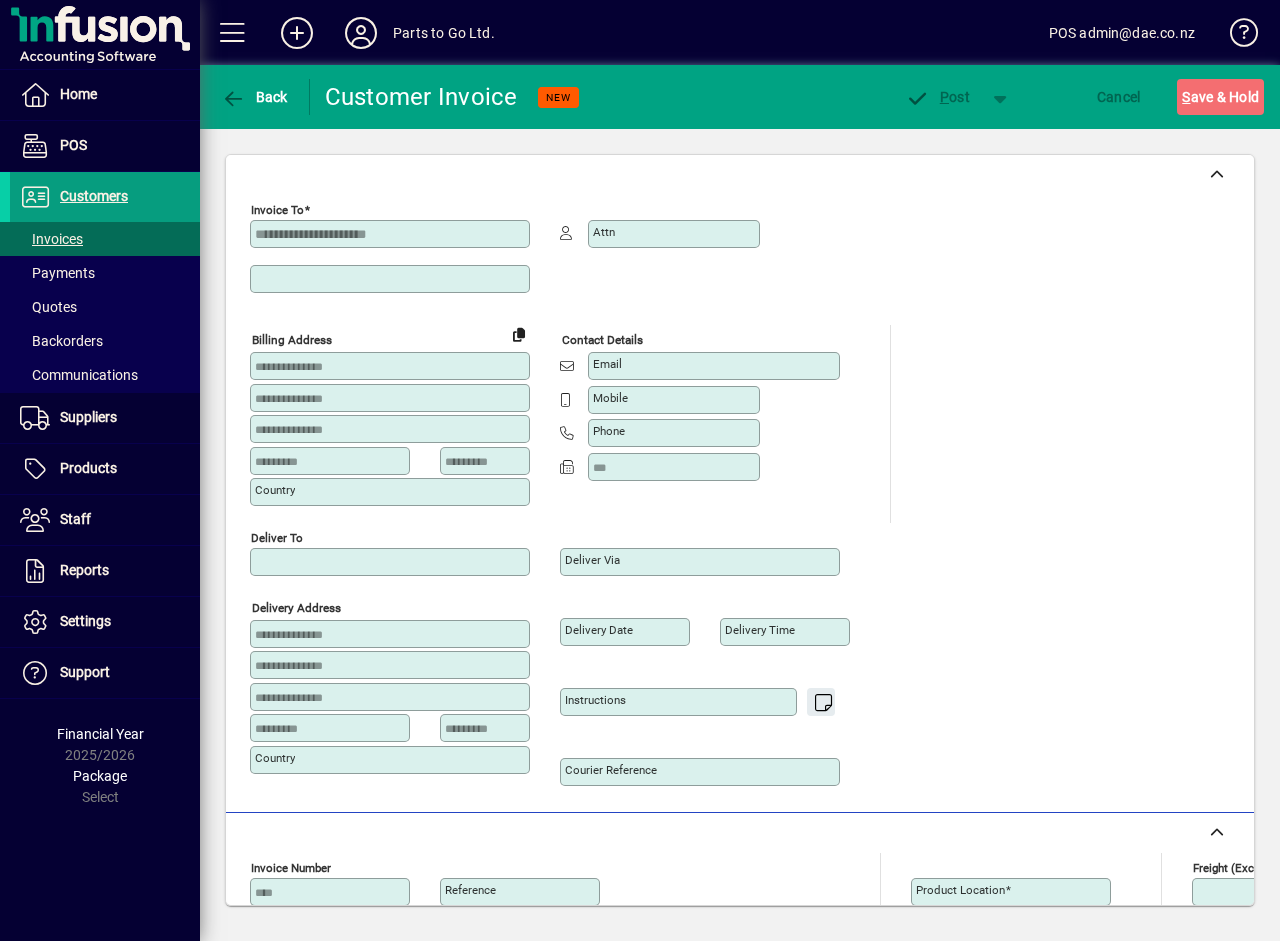 type on "**********" 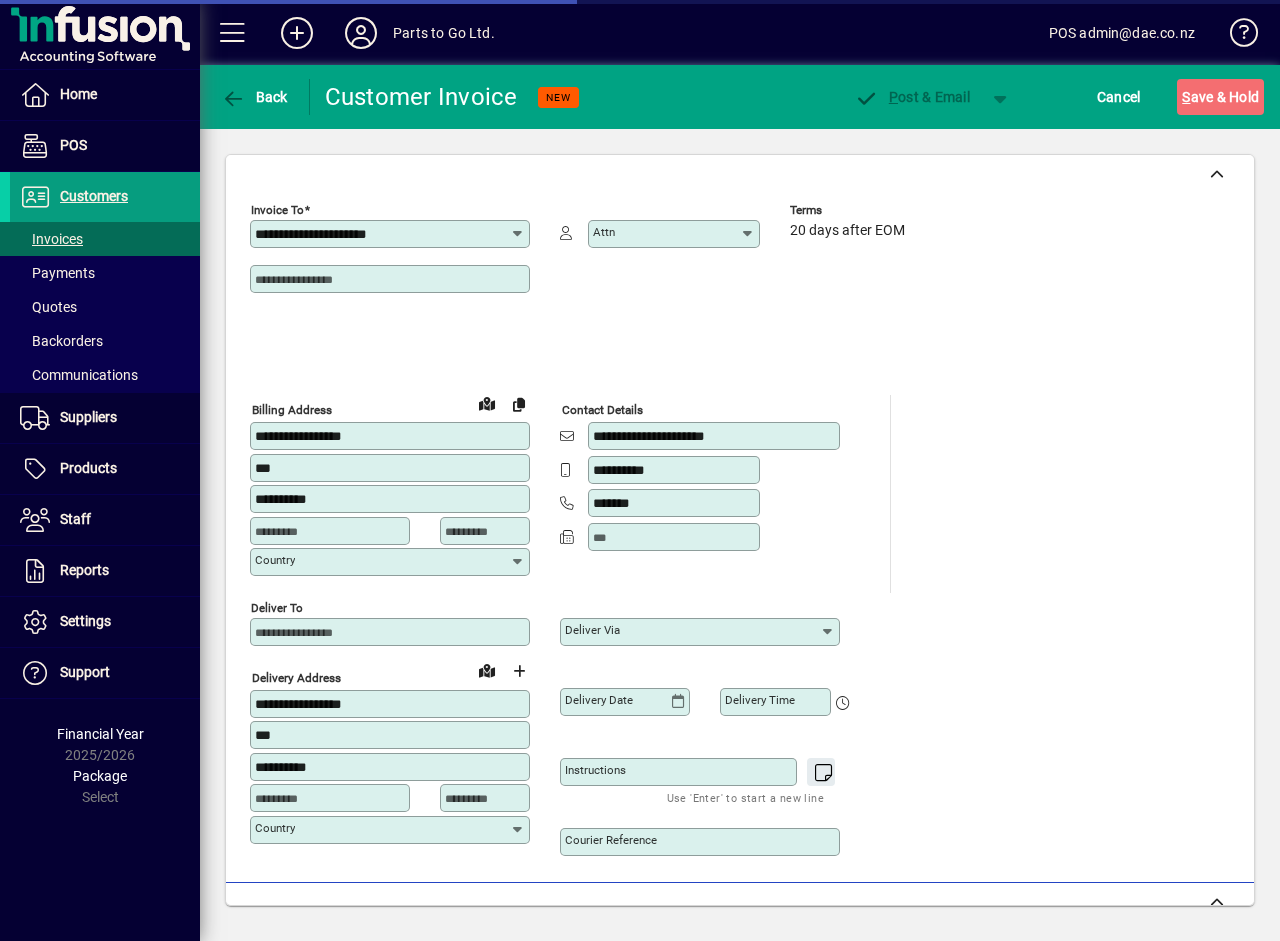 type on "**********" 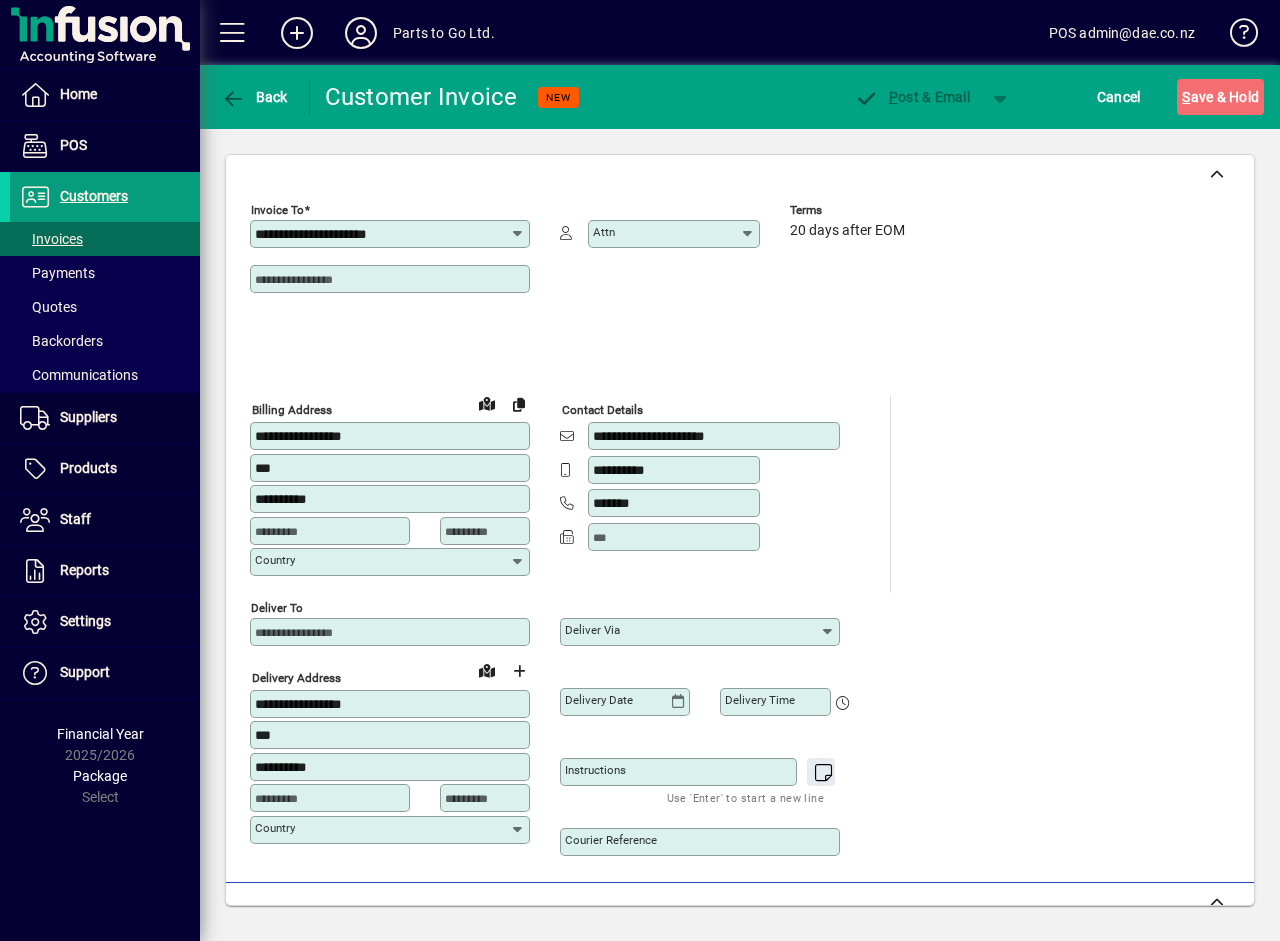 scroll, scrollTop: 607, scrollLeft: 0, axis: vertical 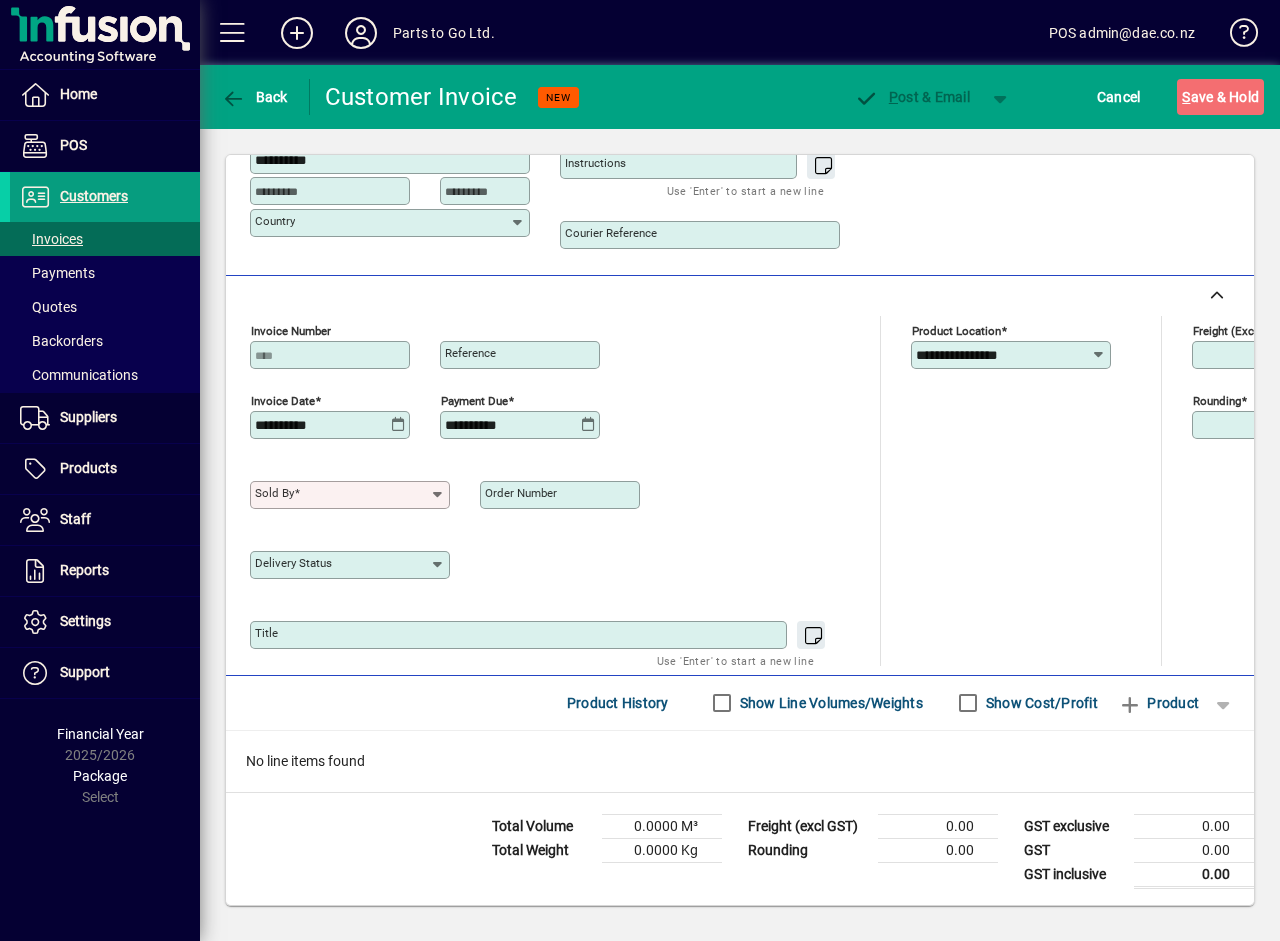 click 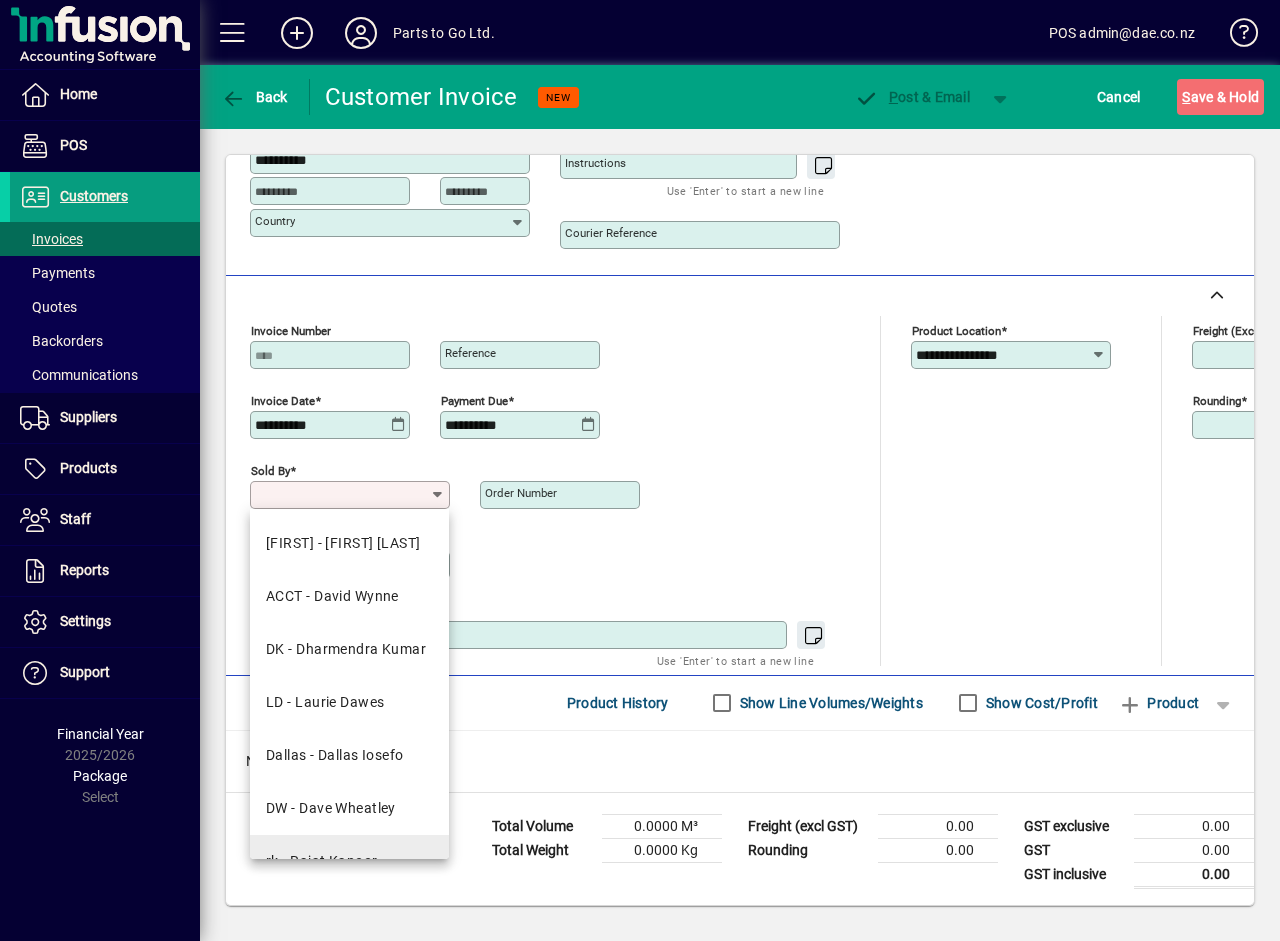 scroll, scrollTop: 143, scrollLeft: 0, axis: vertical 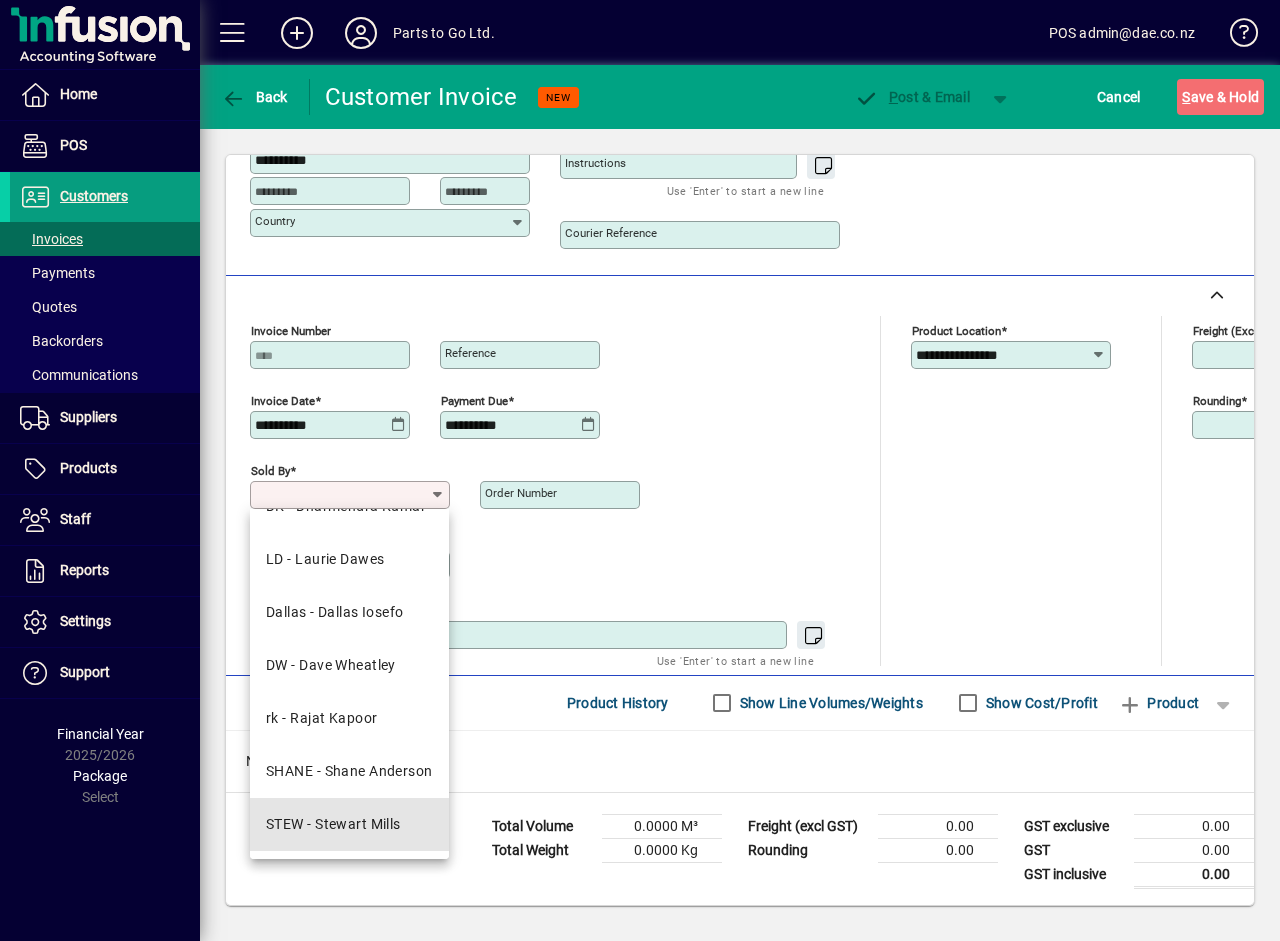 drag, startPoint x: 342, startPoint y: 813, endPoint x: 472, endPoint y: 759, distance: 140.76932 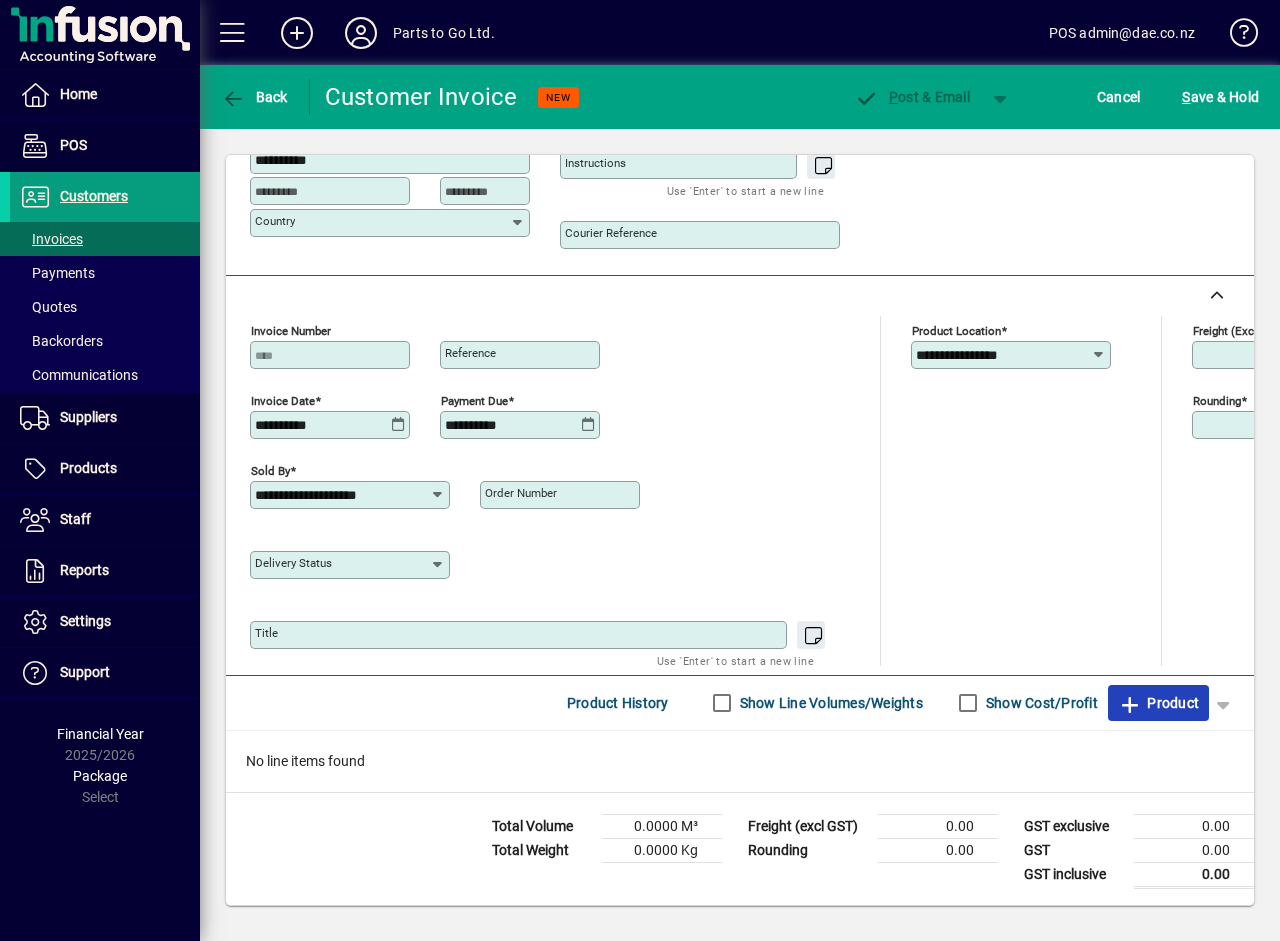 click 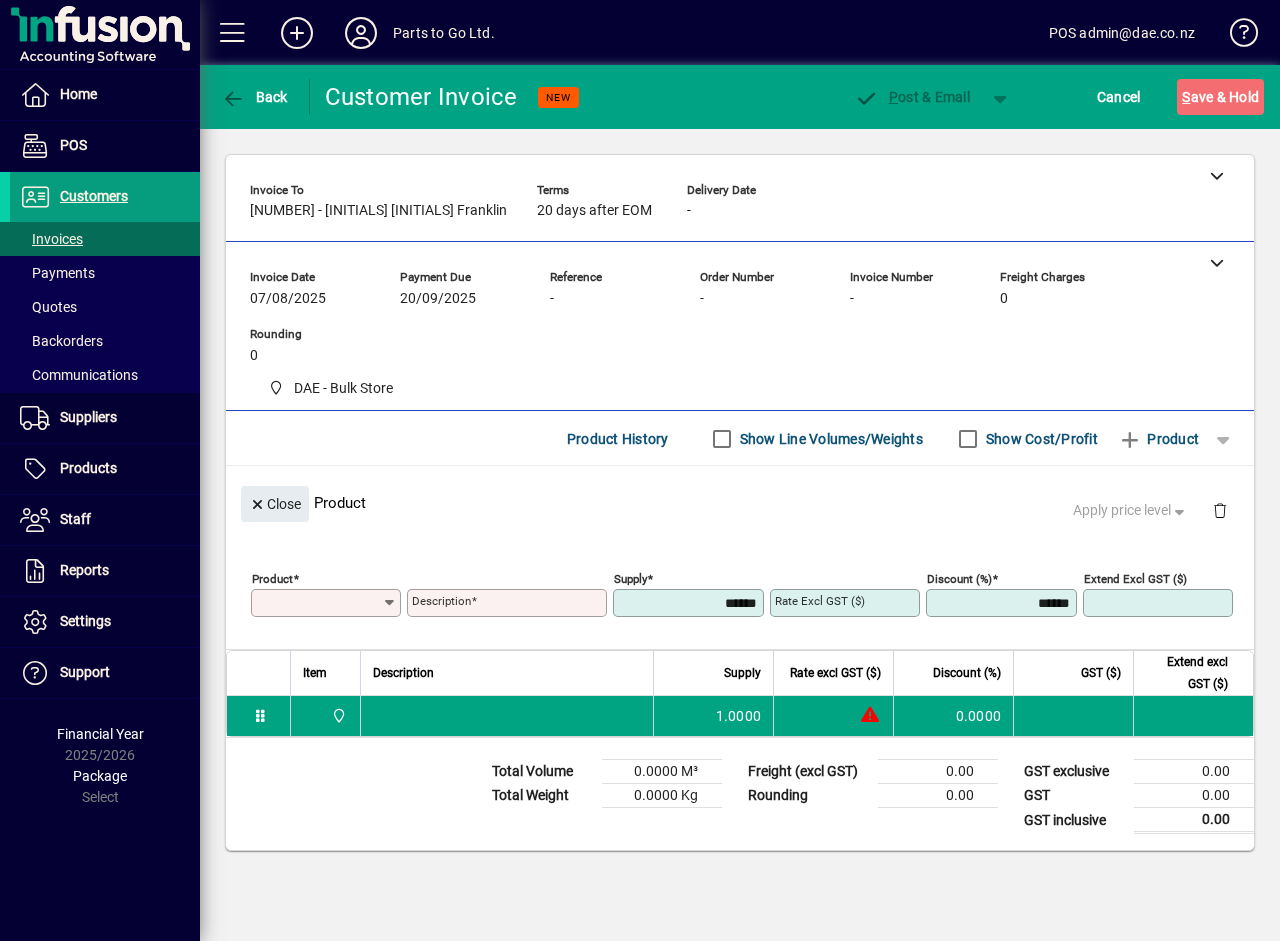scroll, scrollTop: 0, scrollLeft: 0, axis: both 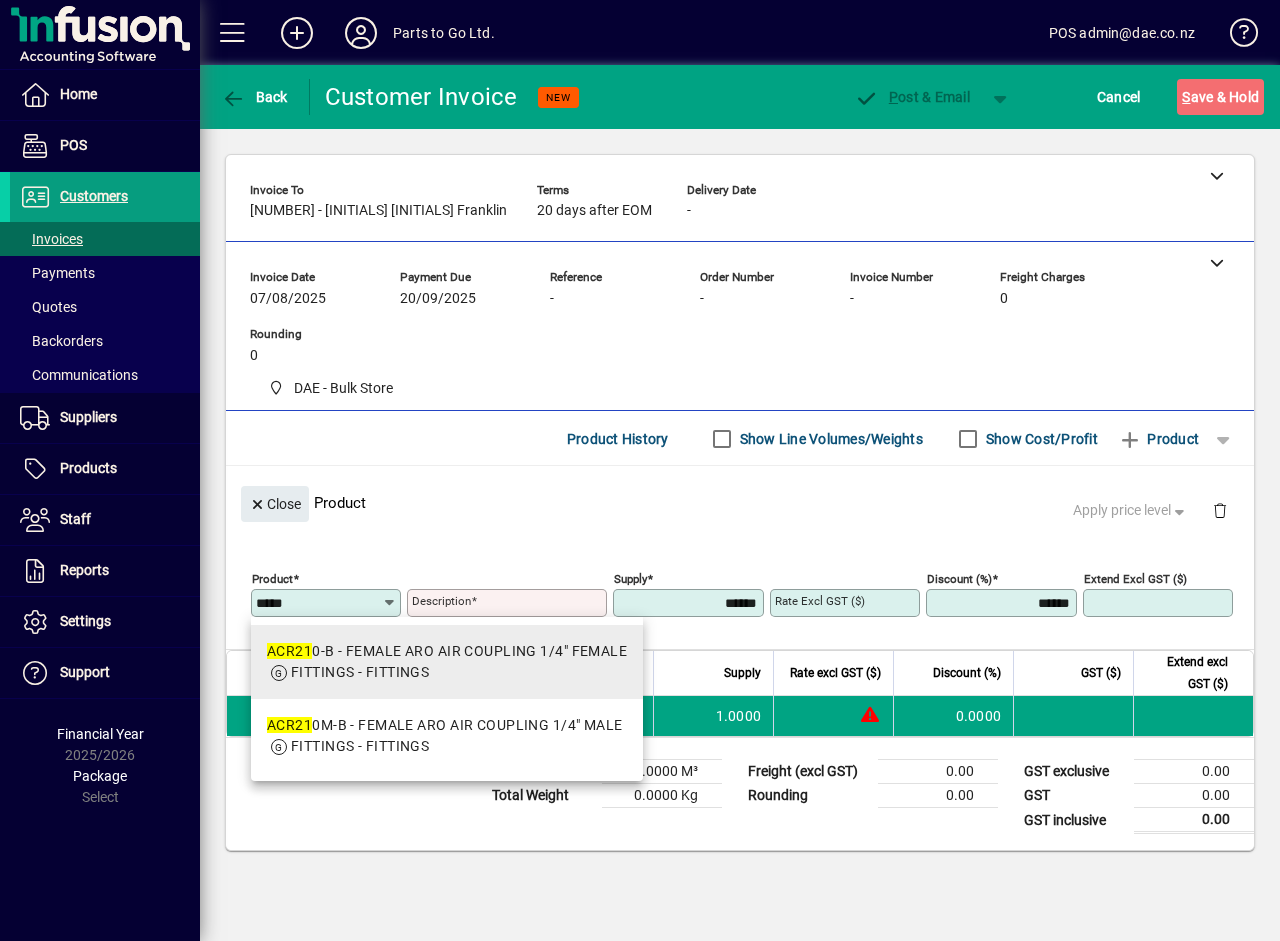 click on "FITTINGS - FITTINGS" at bounding box center (447, 672) 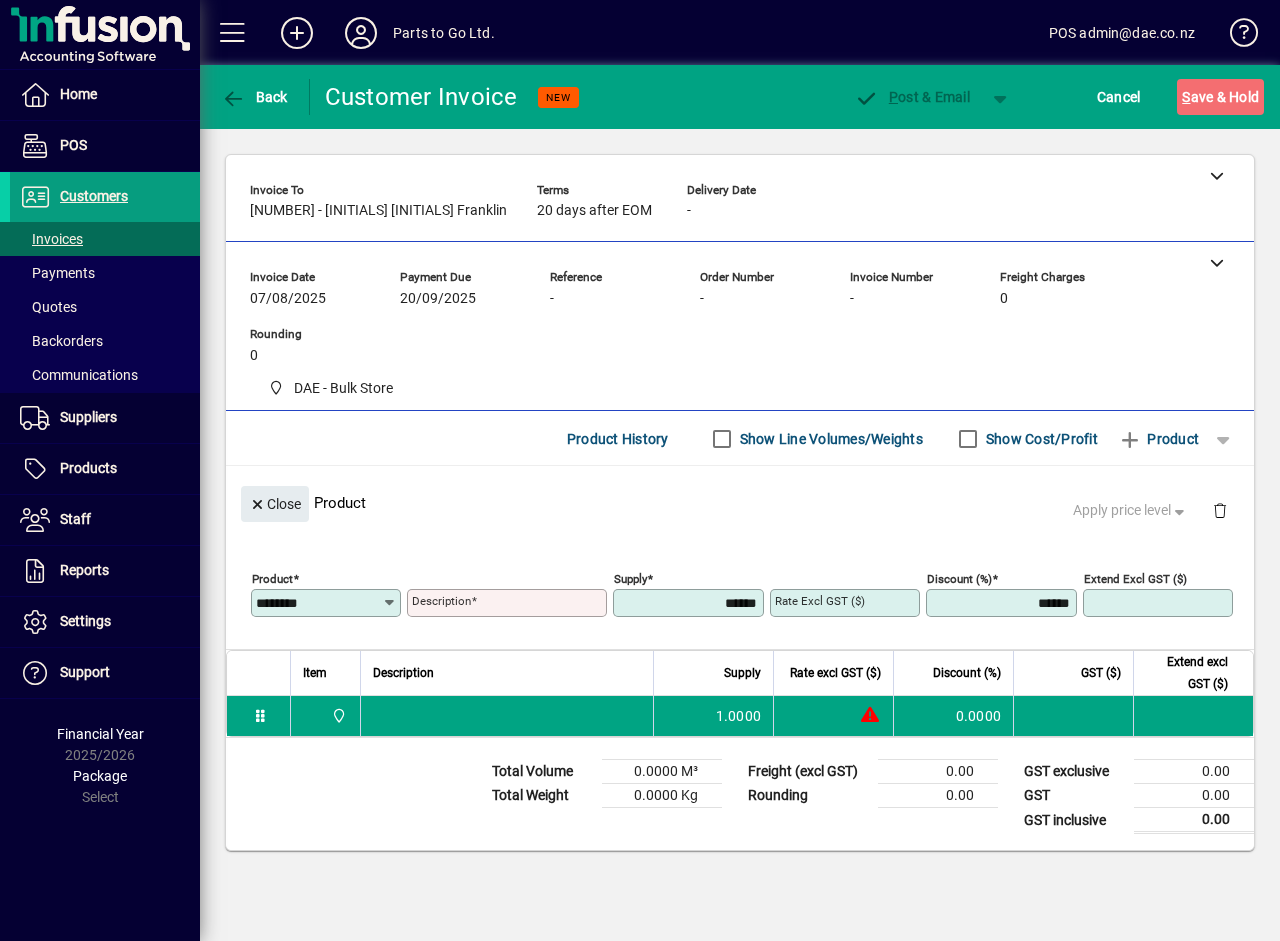 type on "**********" 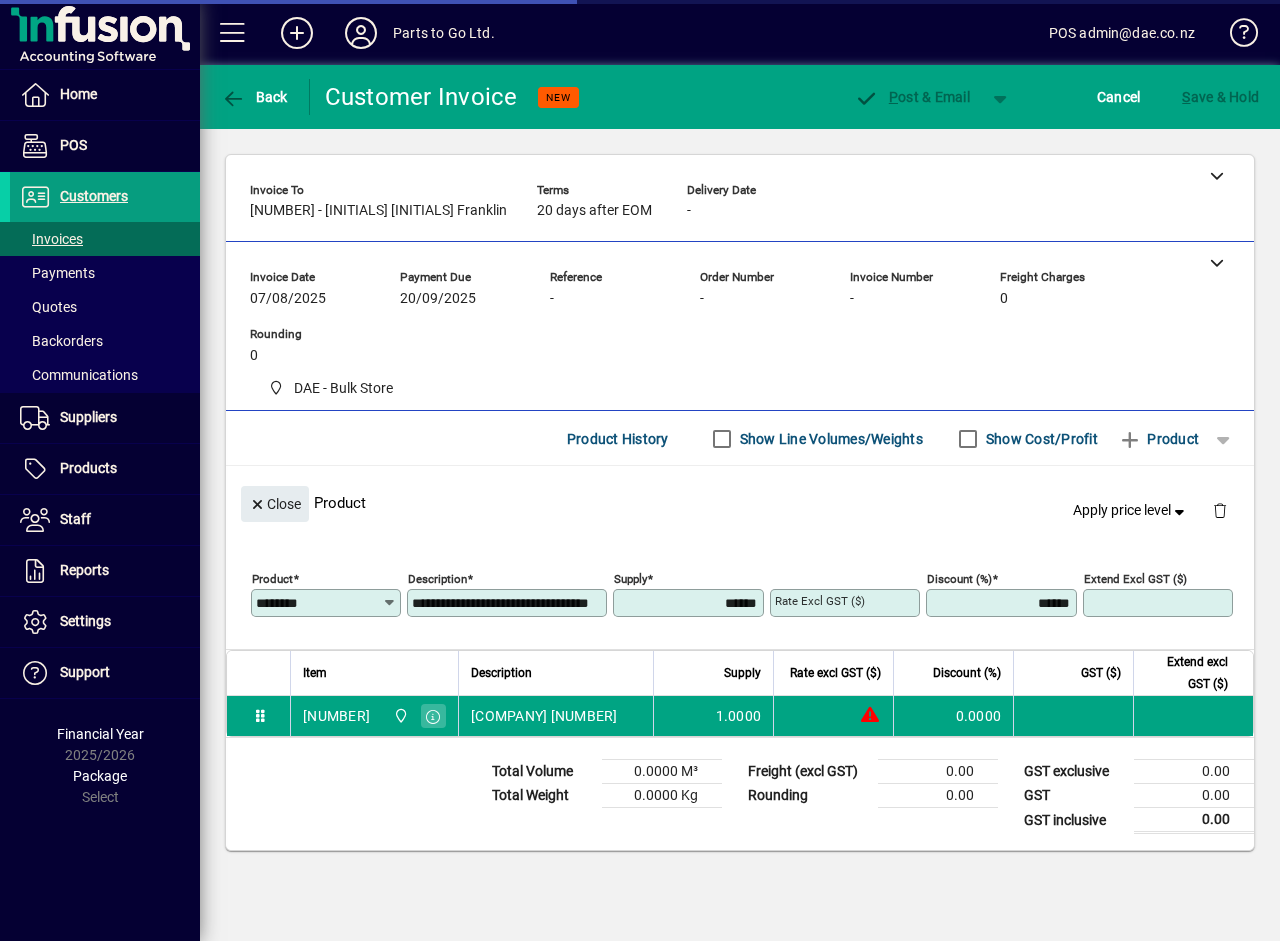 type on "*******" 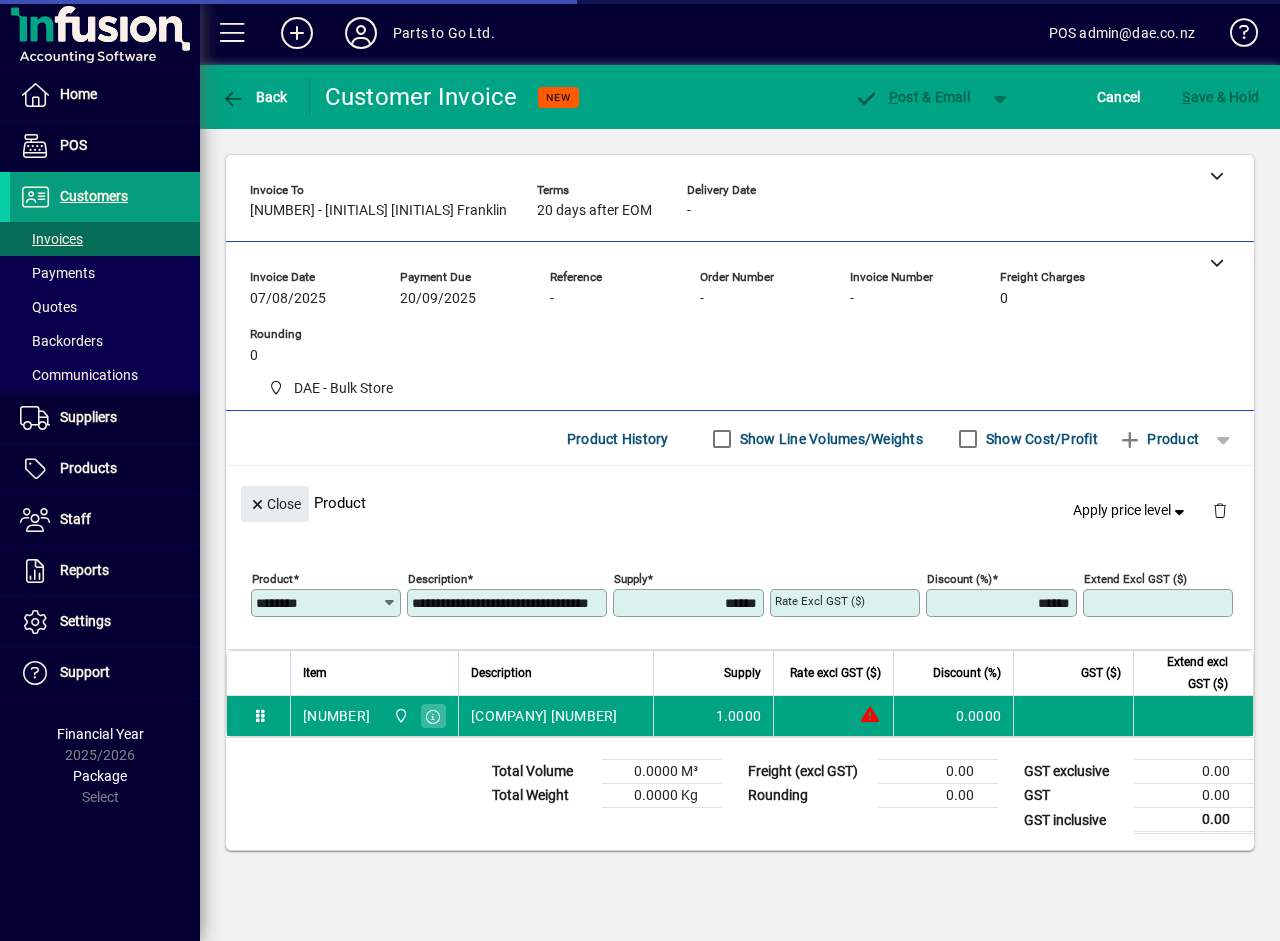 type on "*****" 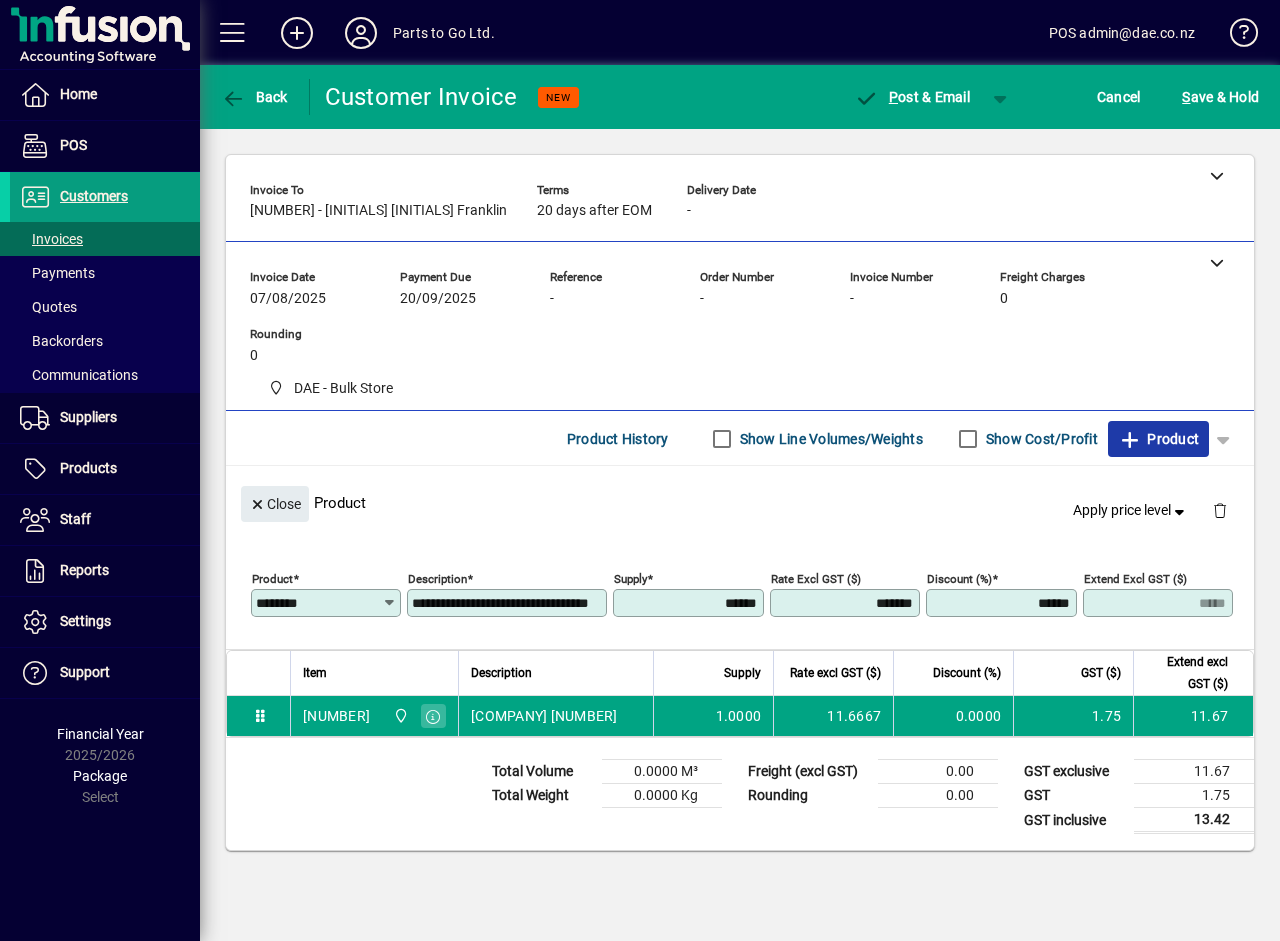 click 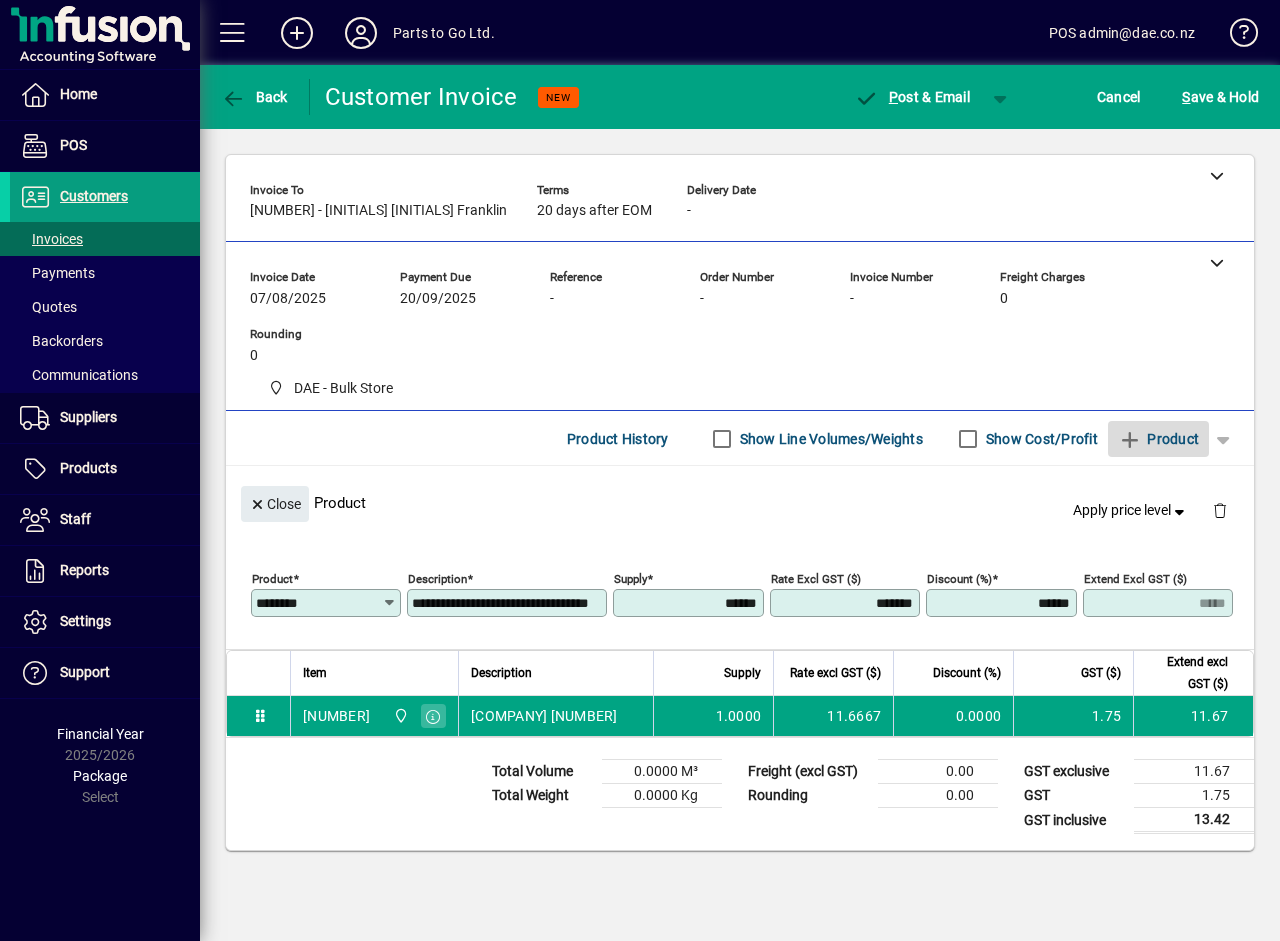 type 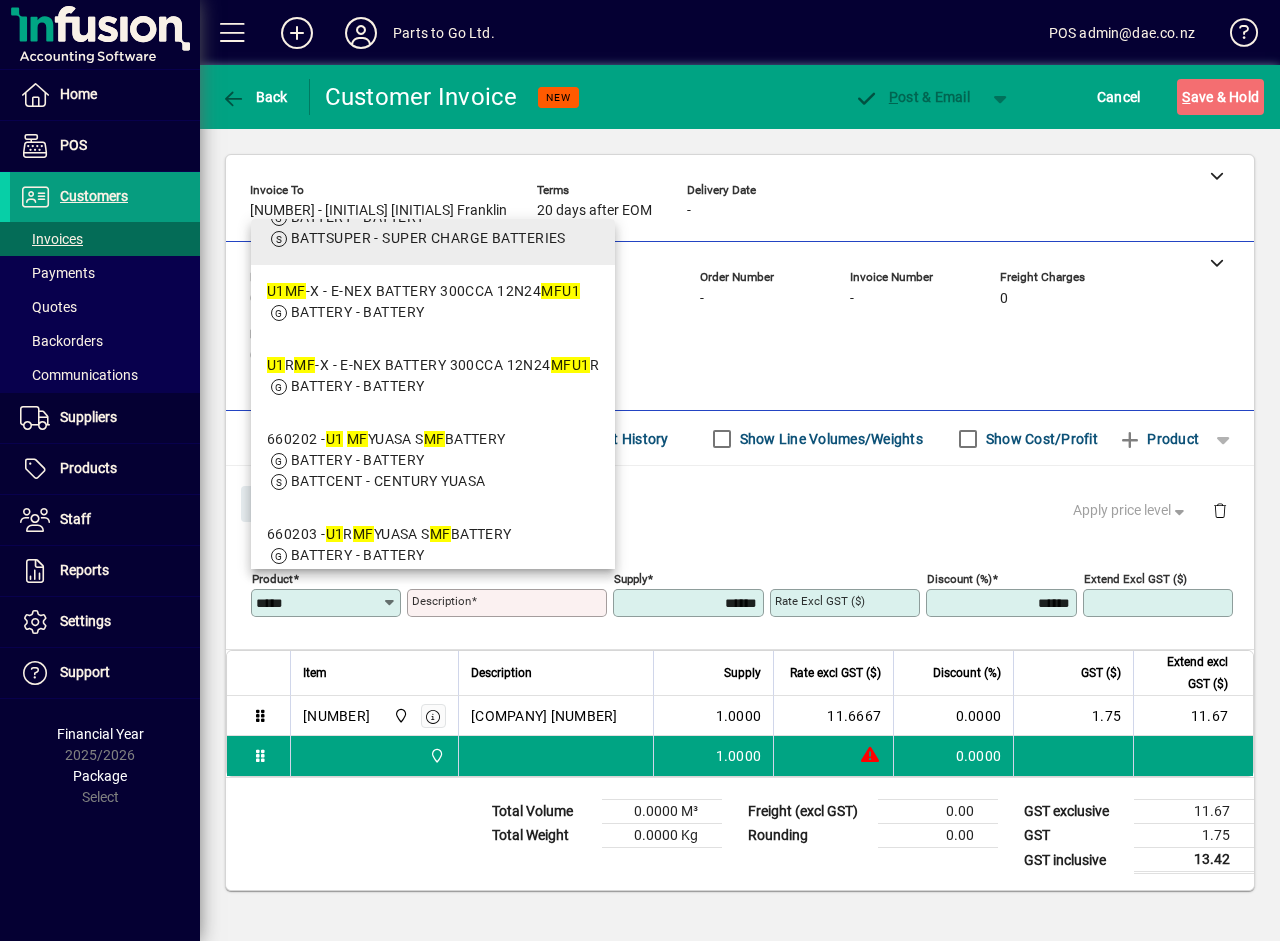 scroll, scrollTop: 342, scrollLeft: 0, axis: vertical 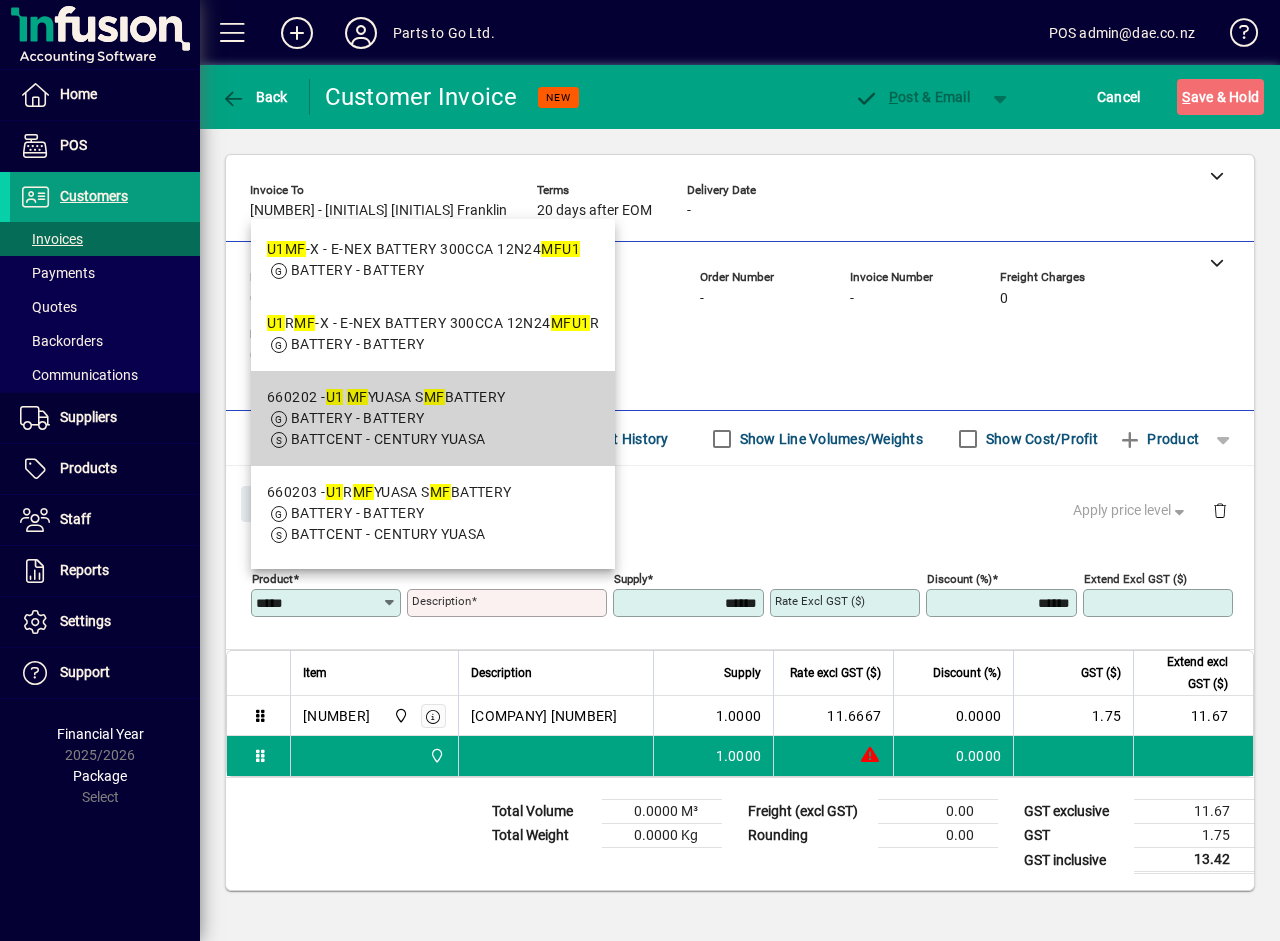 click on "BATTERY - BATTERY" at bounding box center (357, 418) 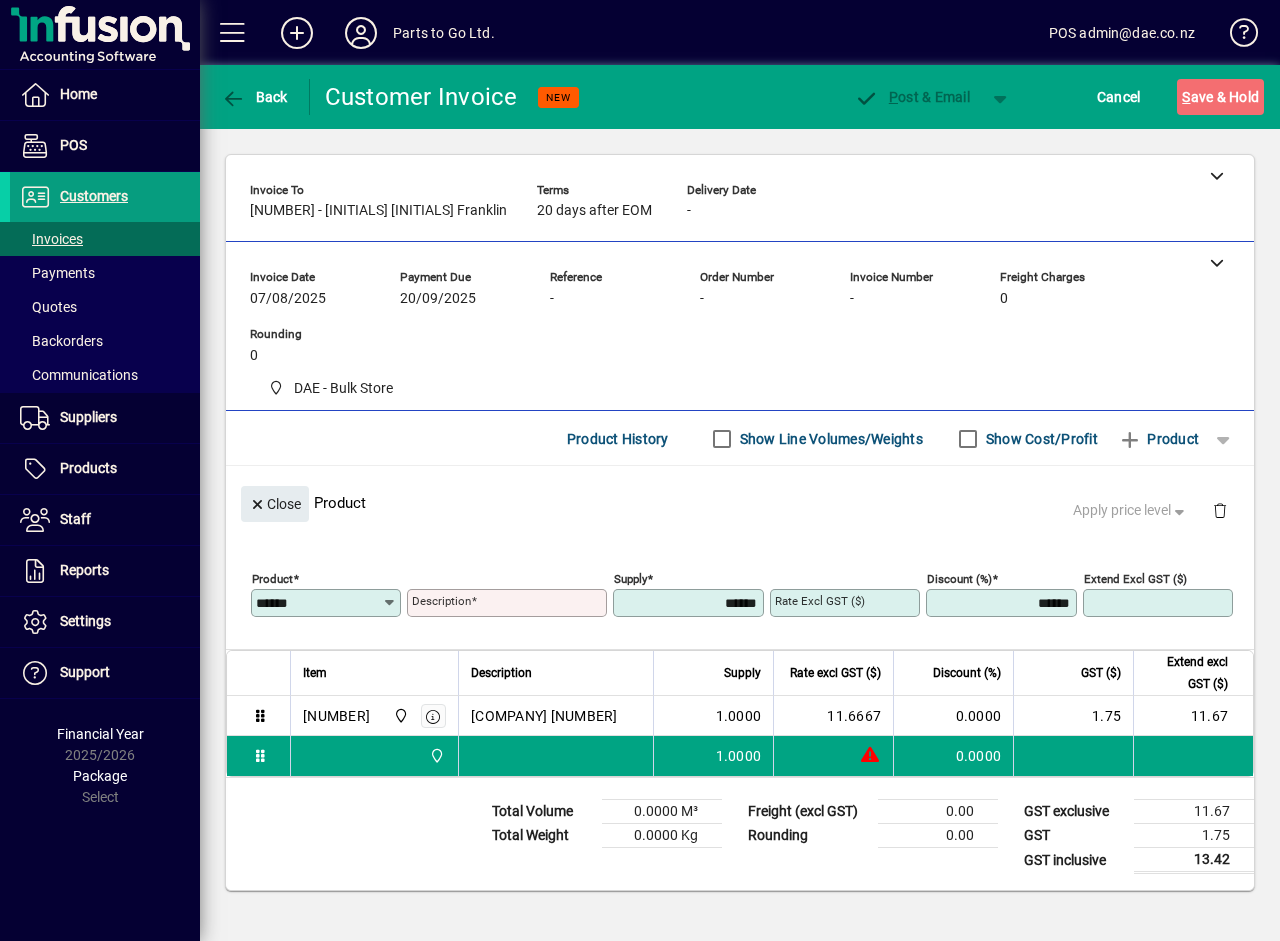 type on "**********" 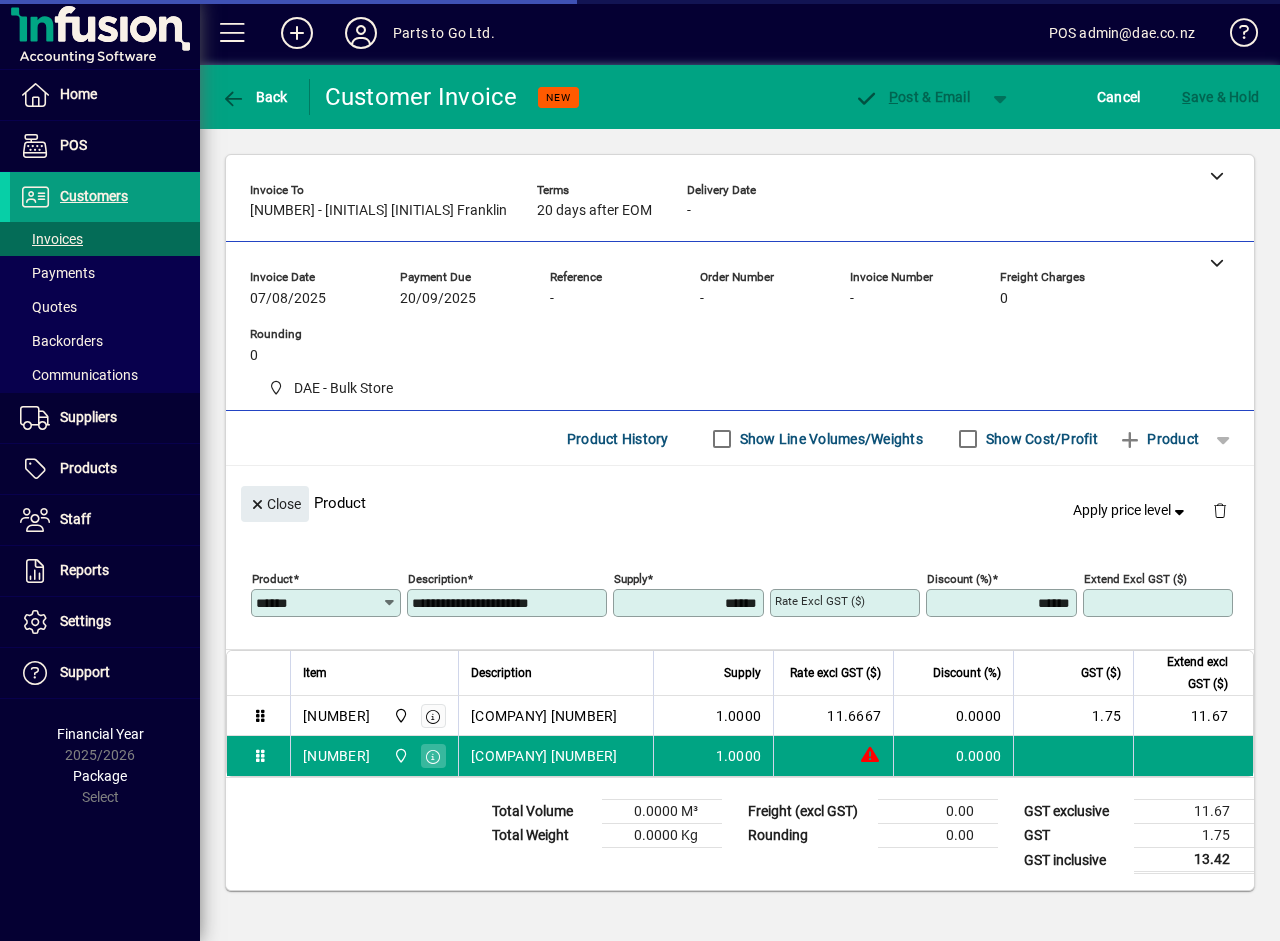 type on "********" 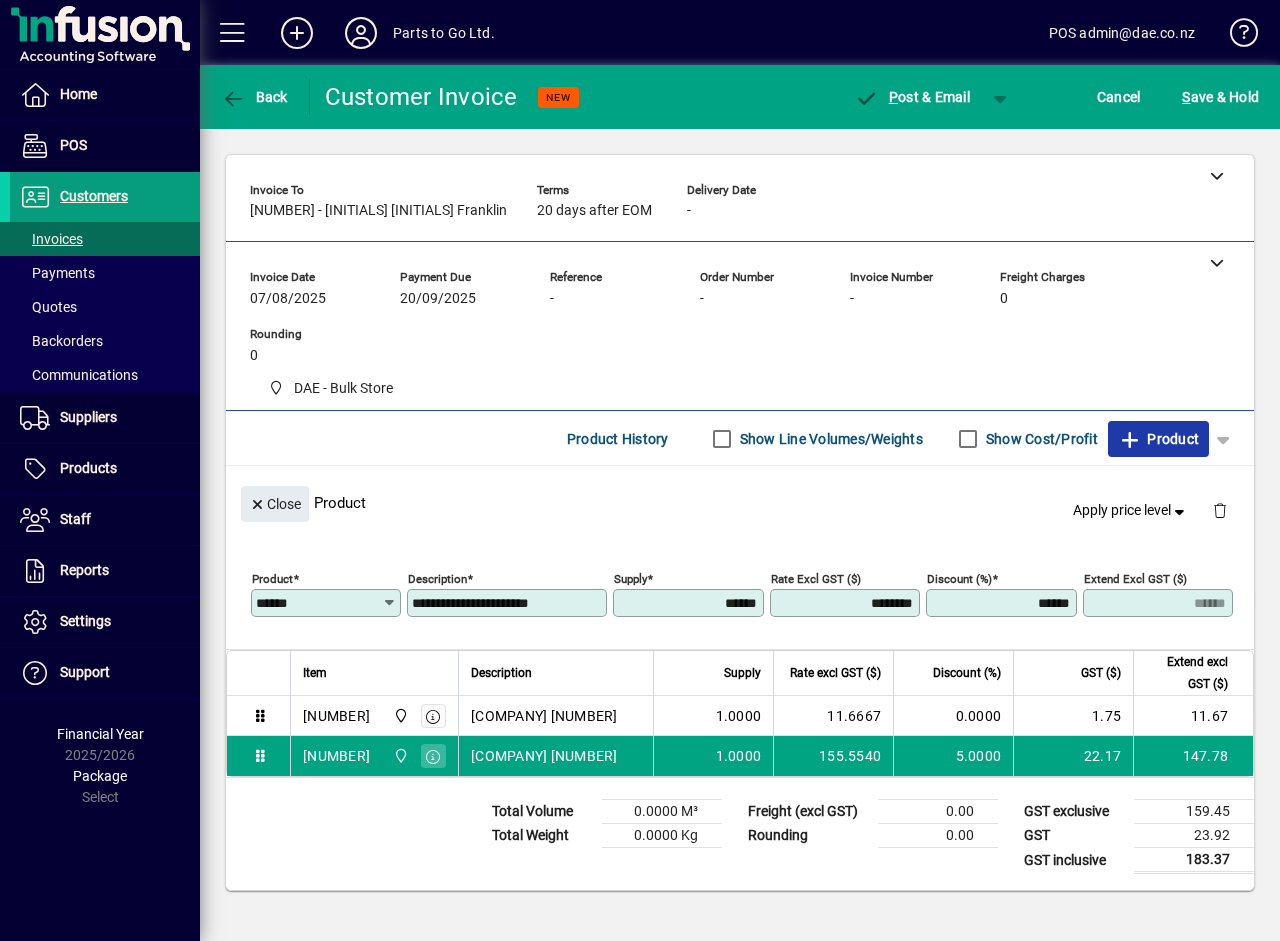 click 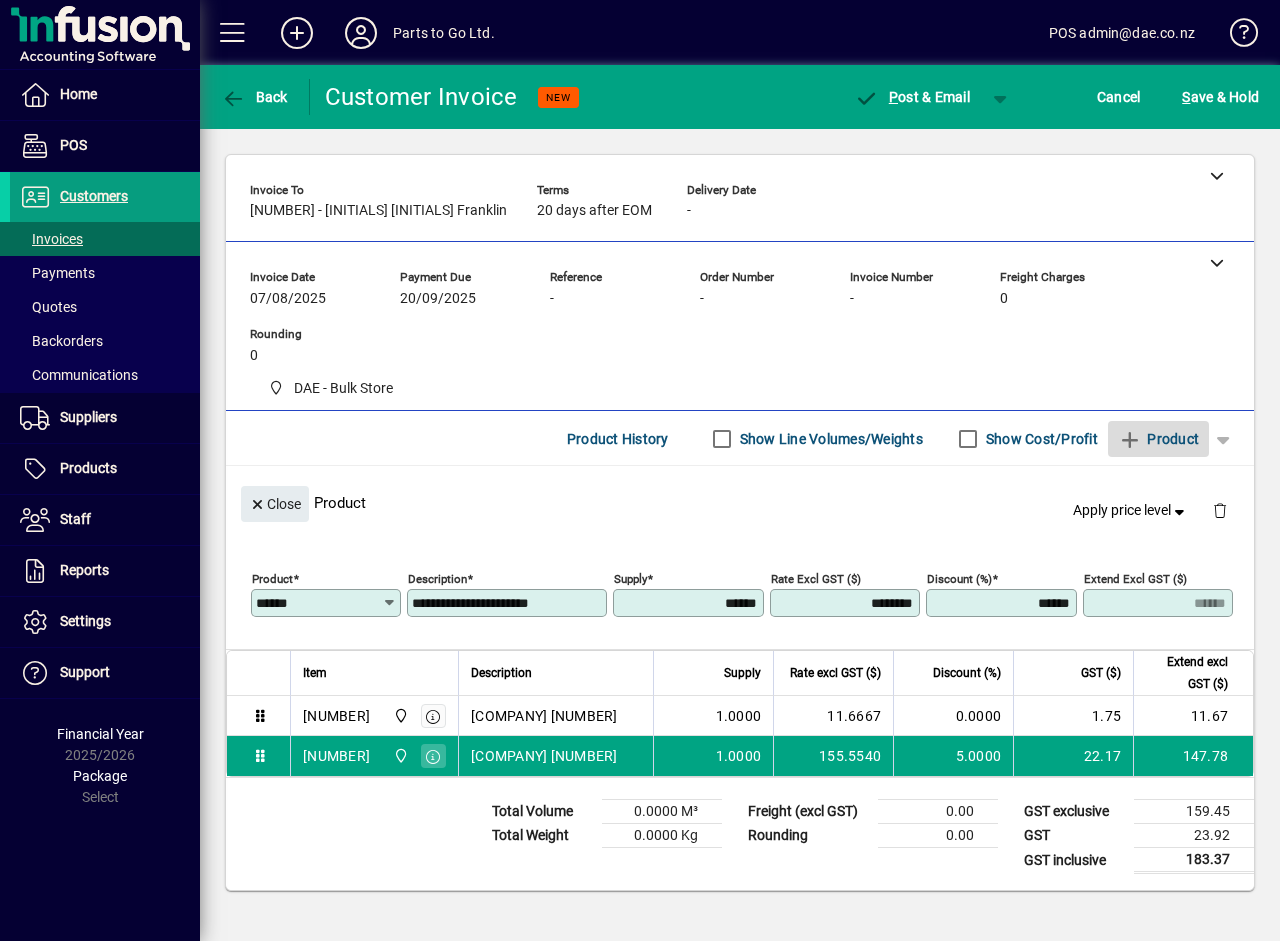 type 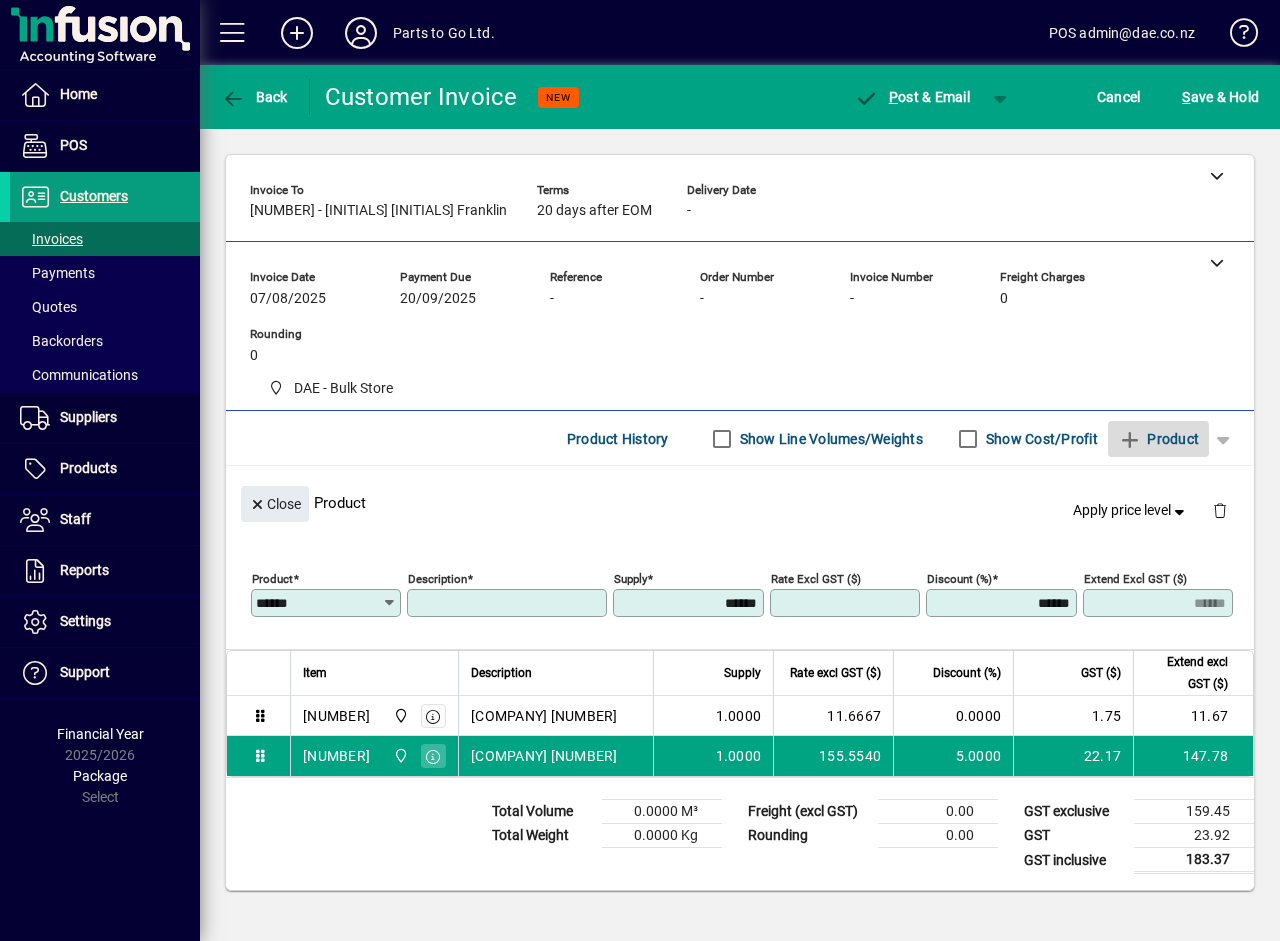 type on "******" 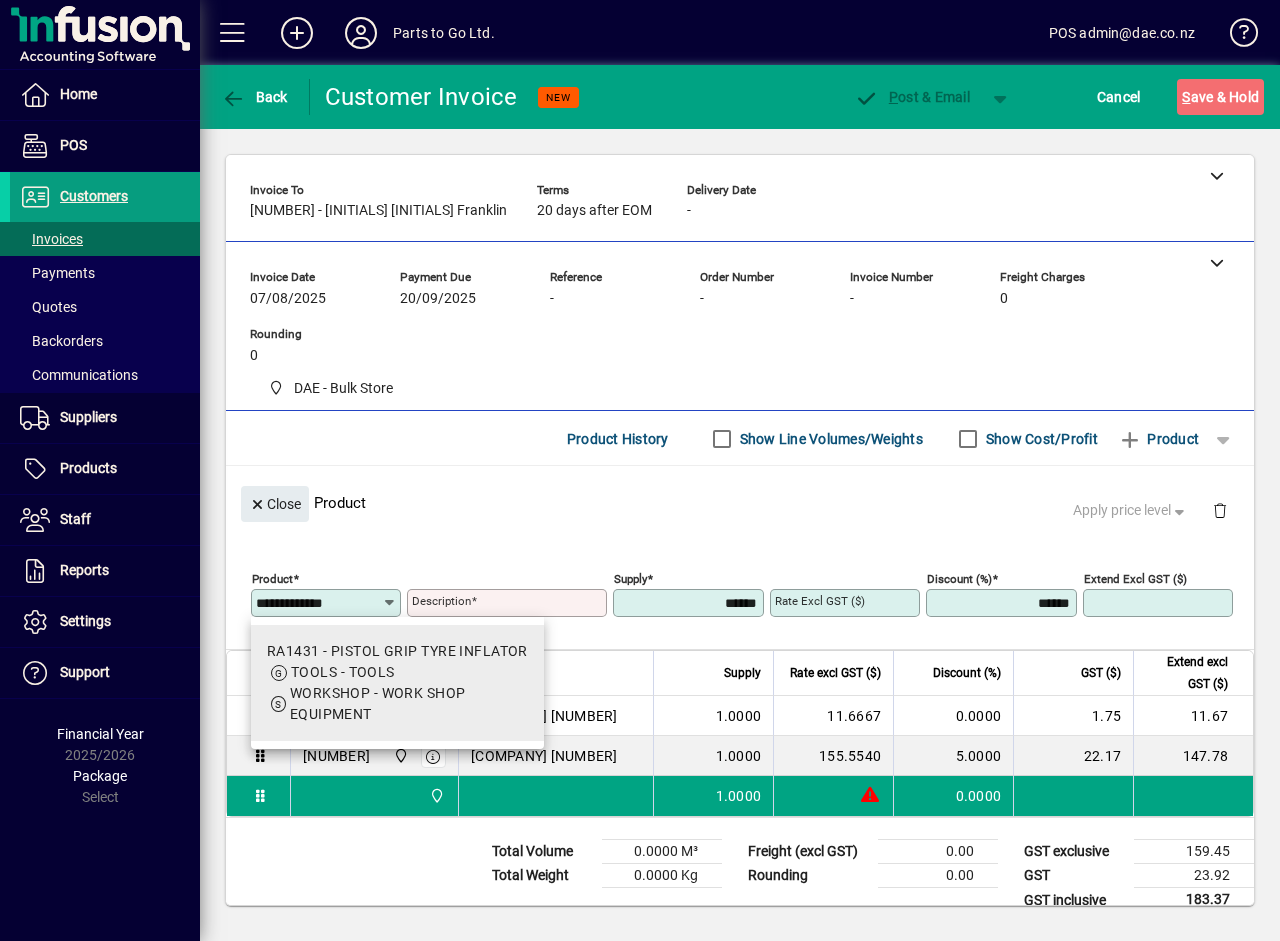 click on "TOOLS - TOOLS" at bounding box center (343, 672) 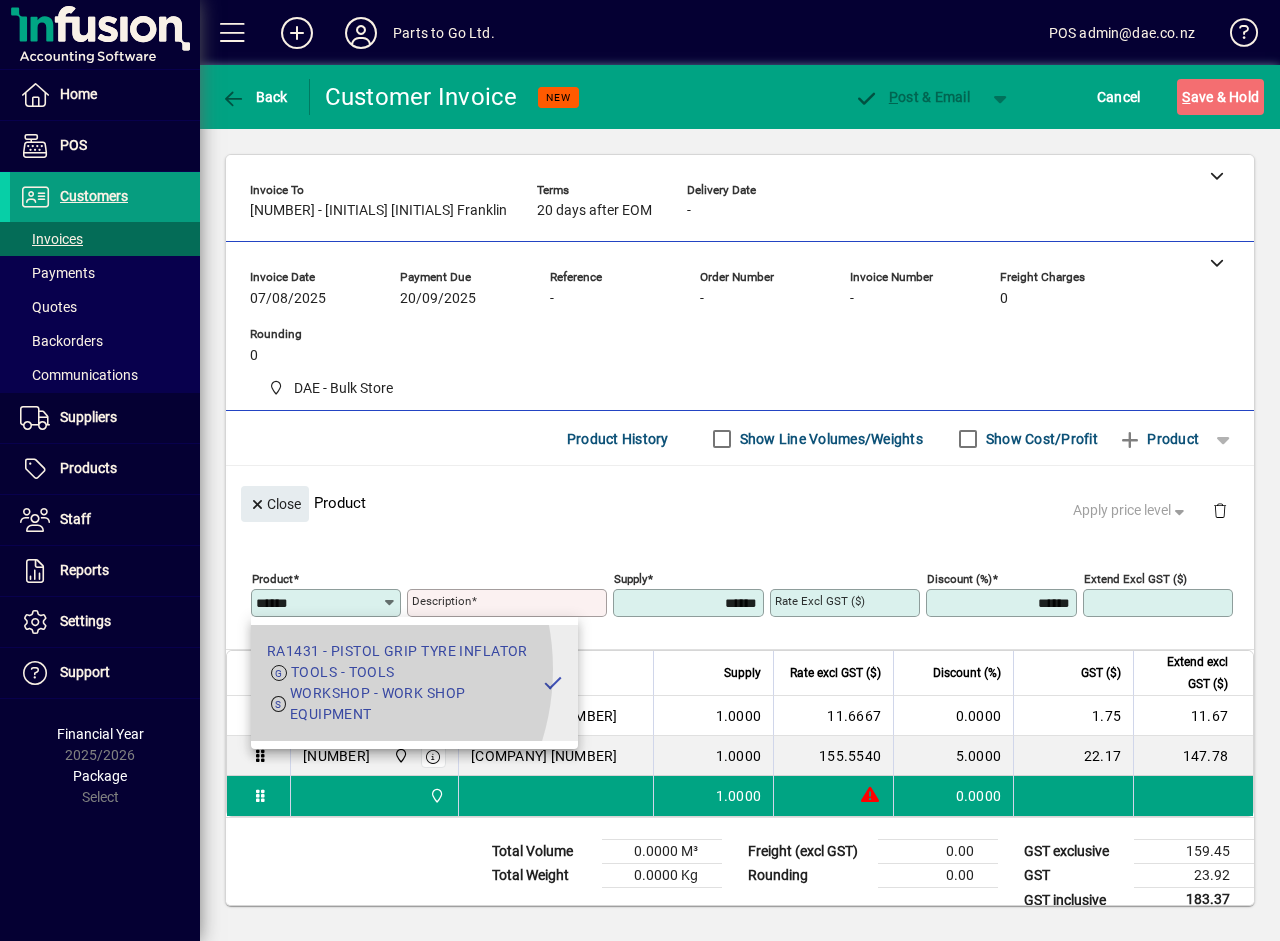 type on "**********" 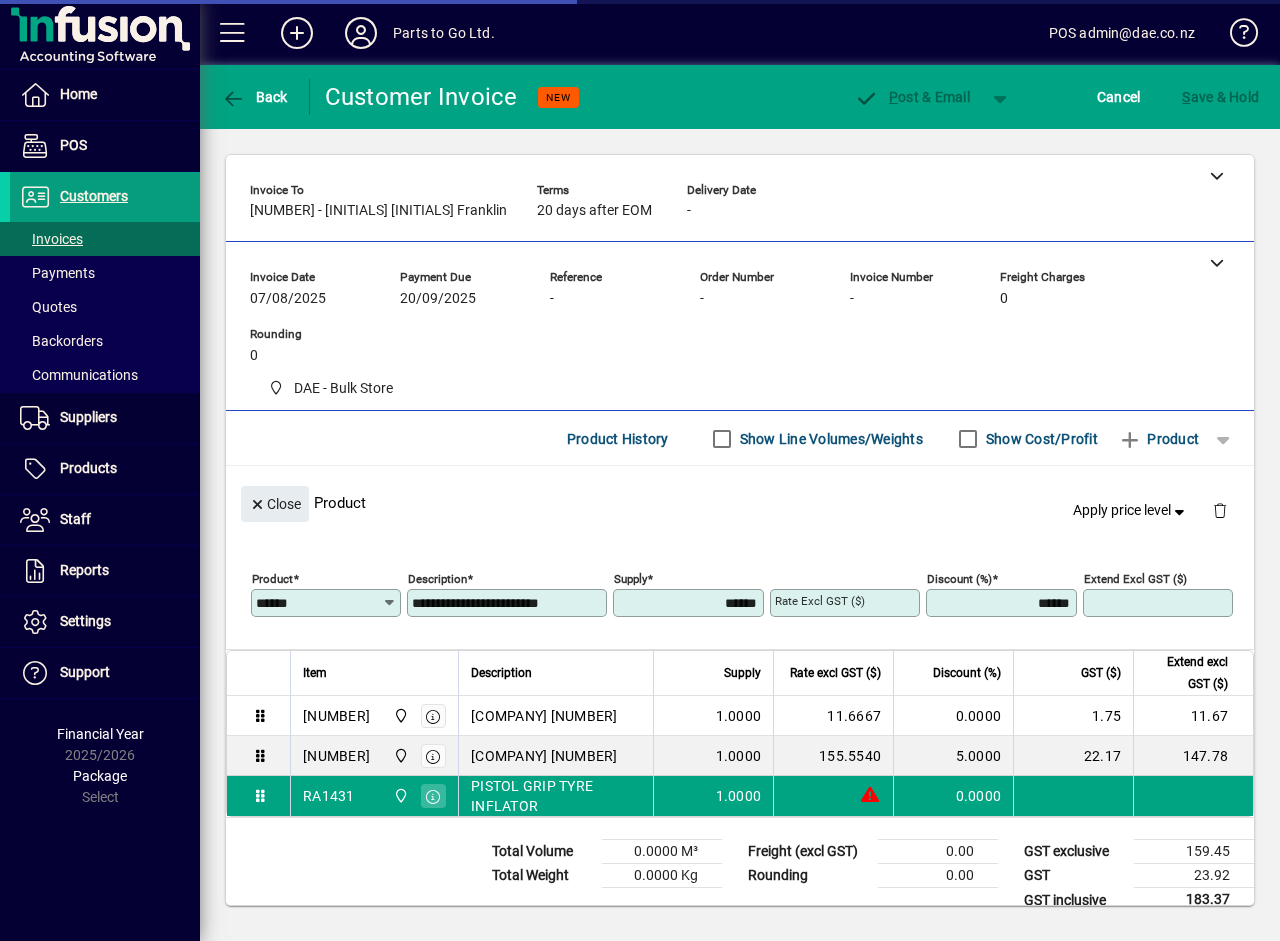 type on "*******" 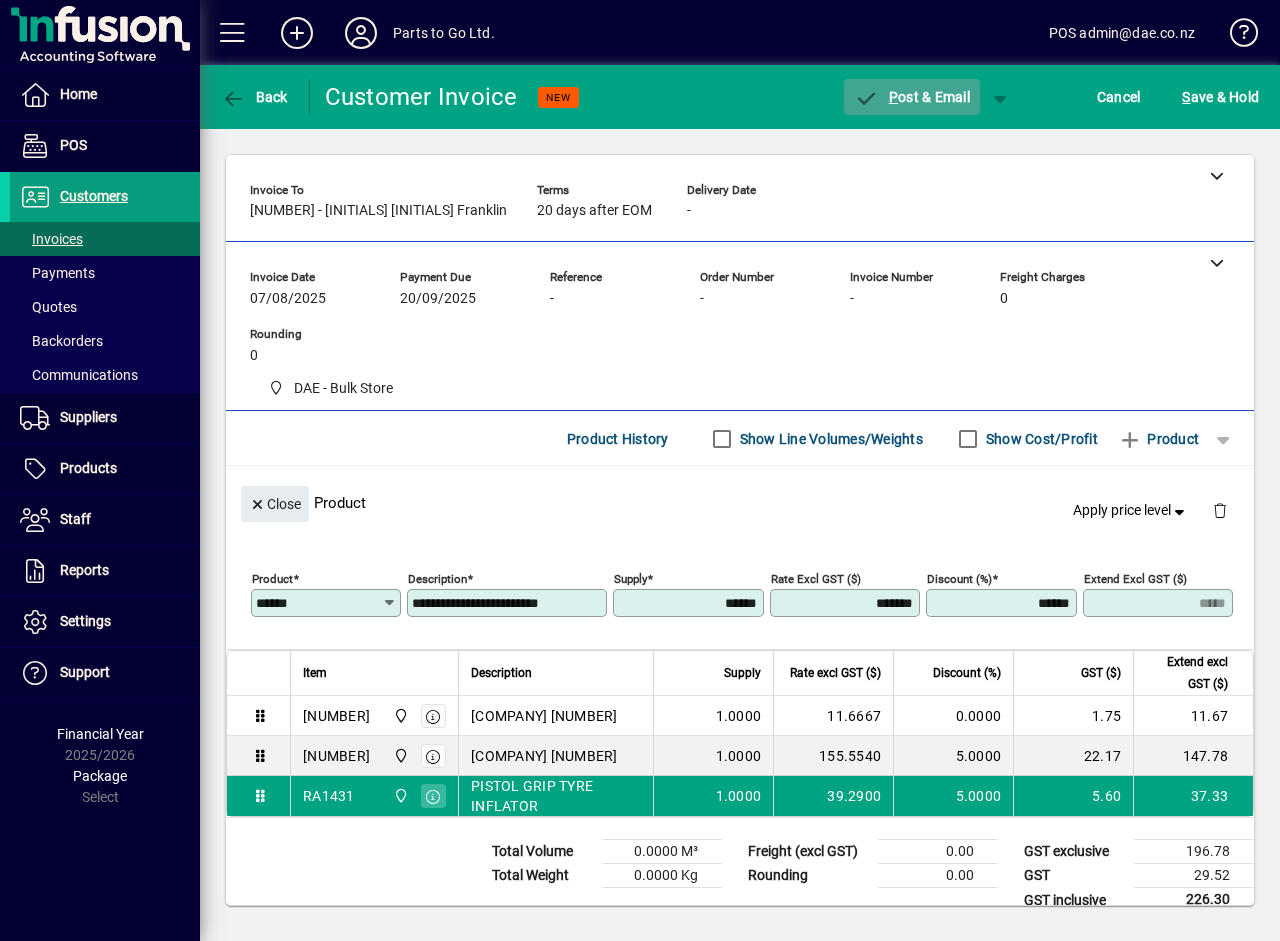 click 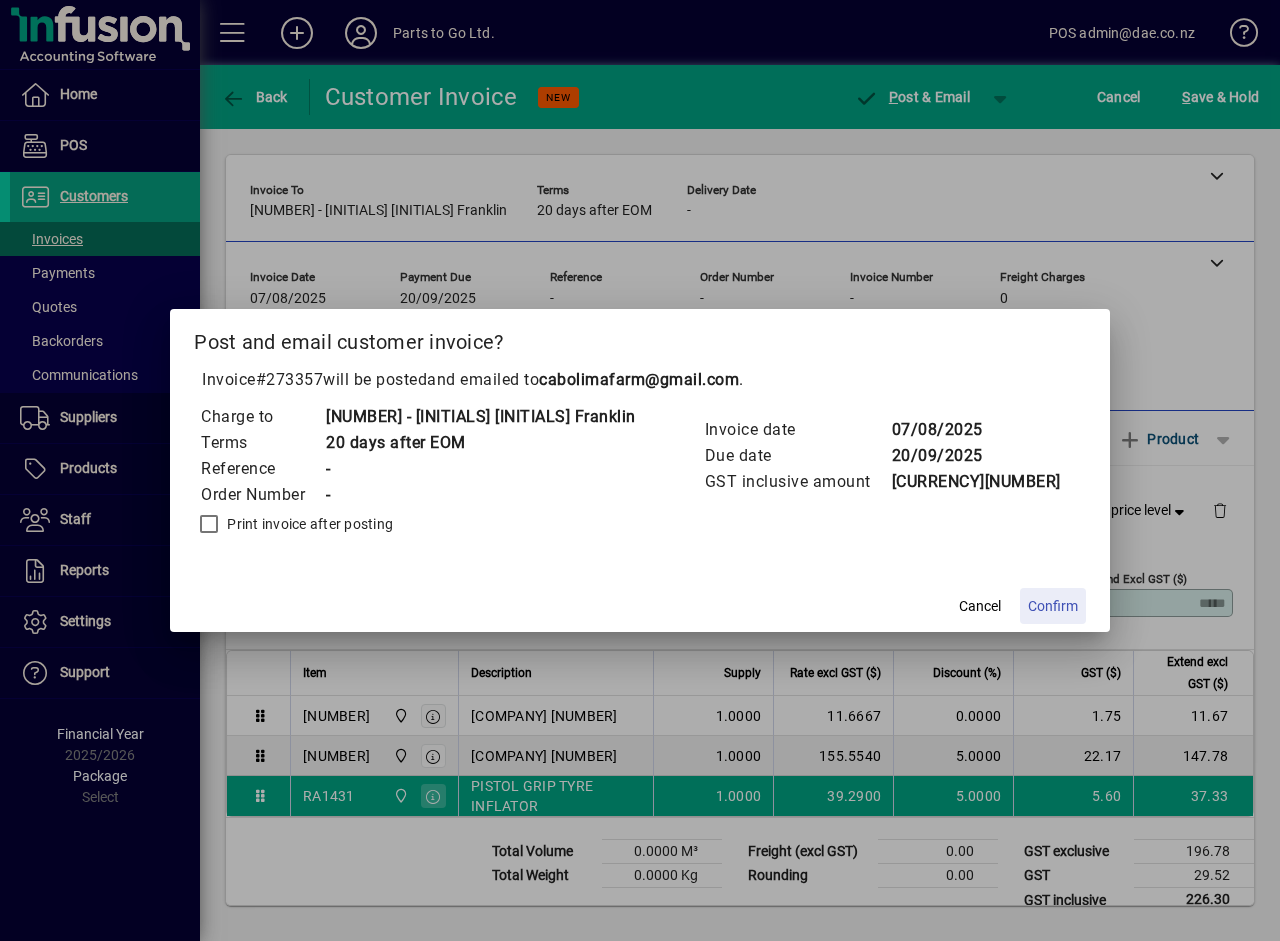 drag, startPoint x: 934, startPoint y: 599, endPoint x: 972, endPoint y: 521, distance: 86.764046 